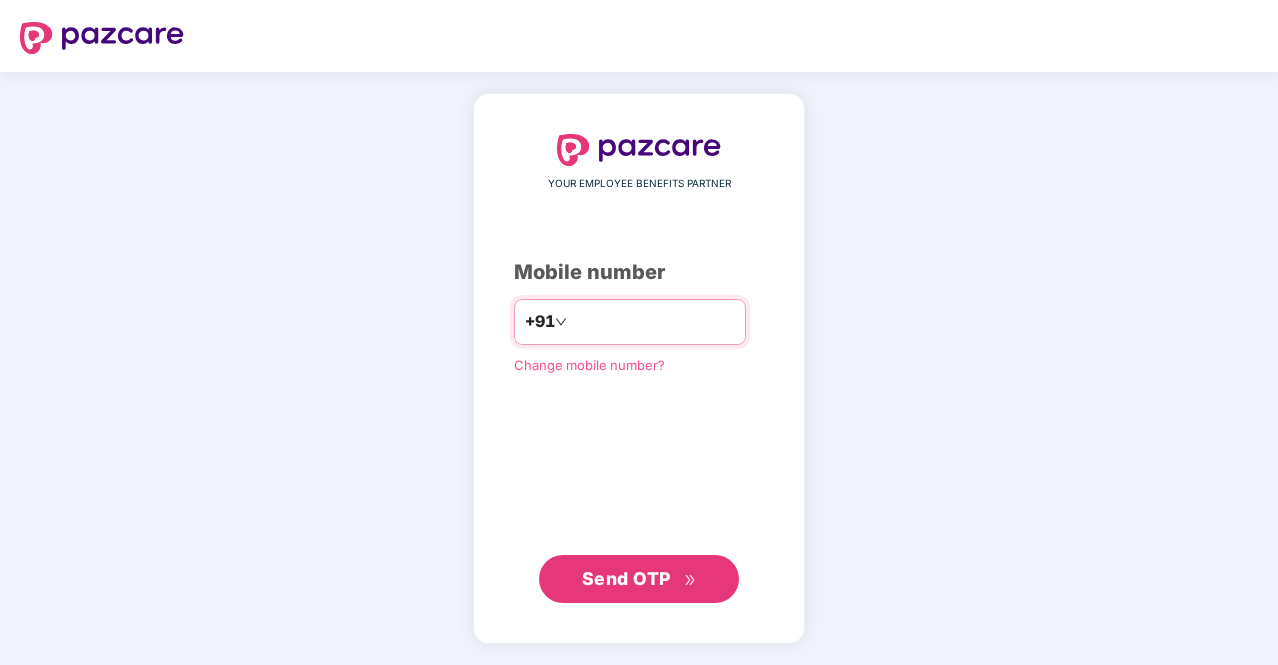 scroll, scrollTop: 0, scrollLeft: 0, axis: both 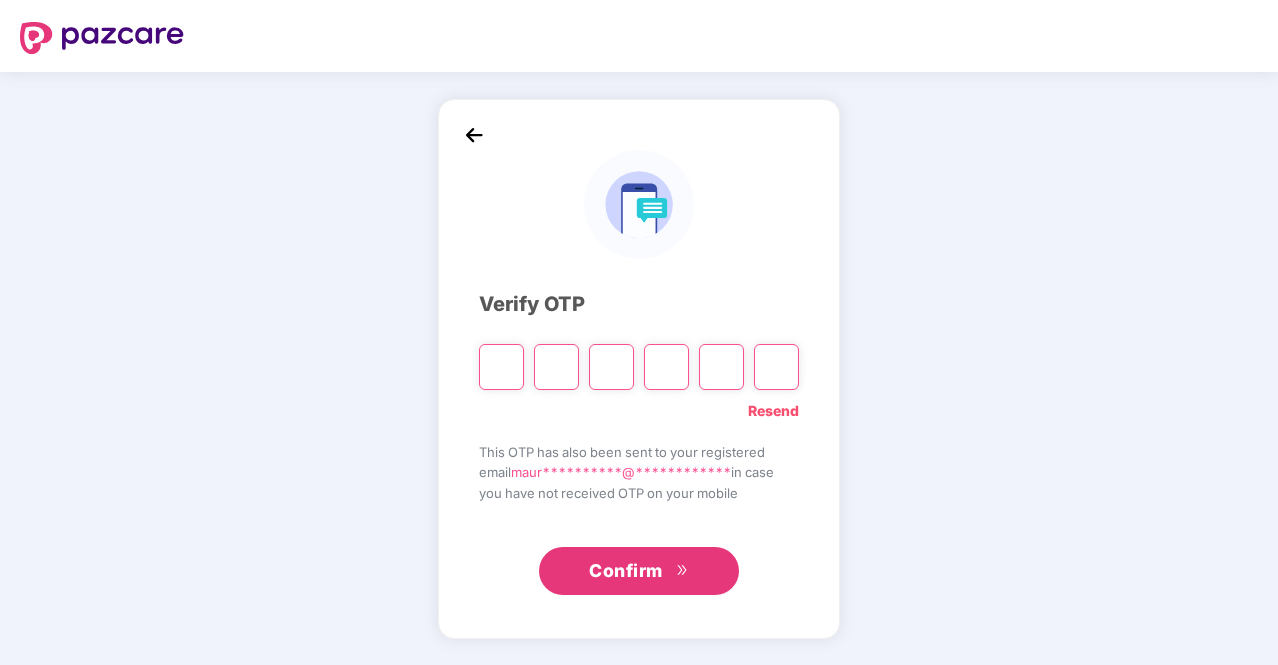 type on "*" 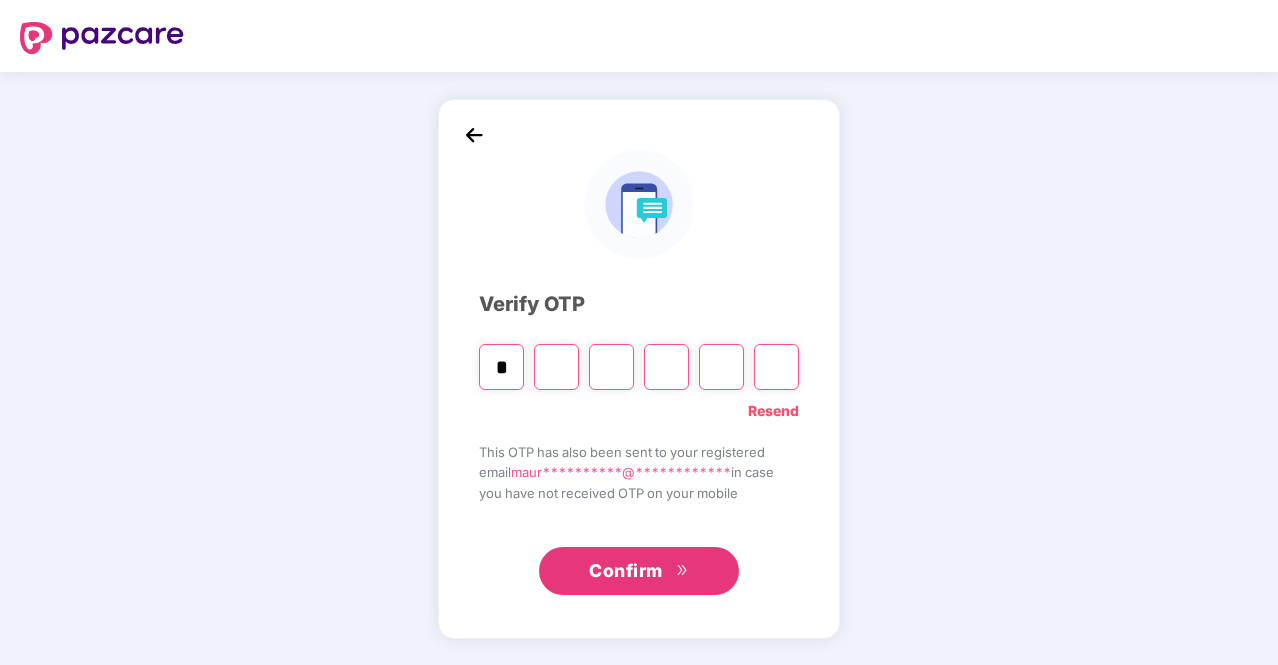 type on "*" 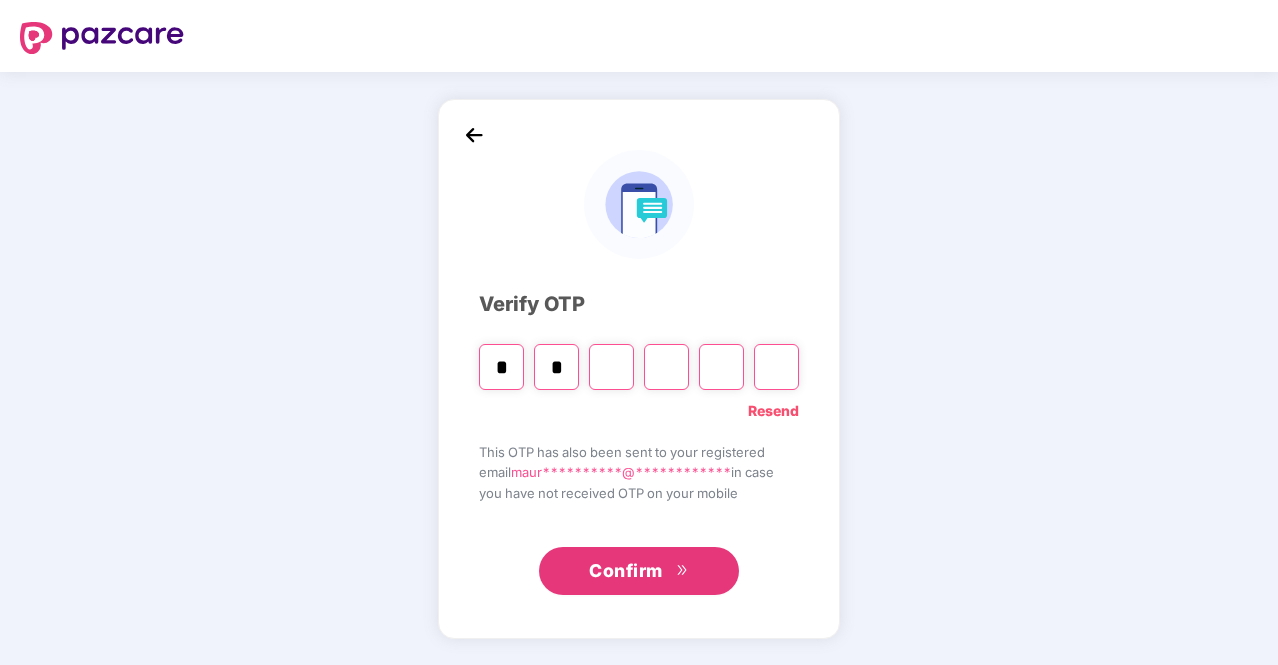 type on "*" 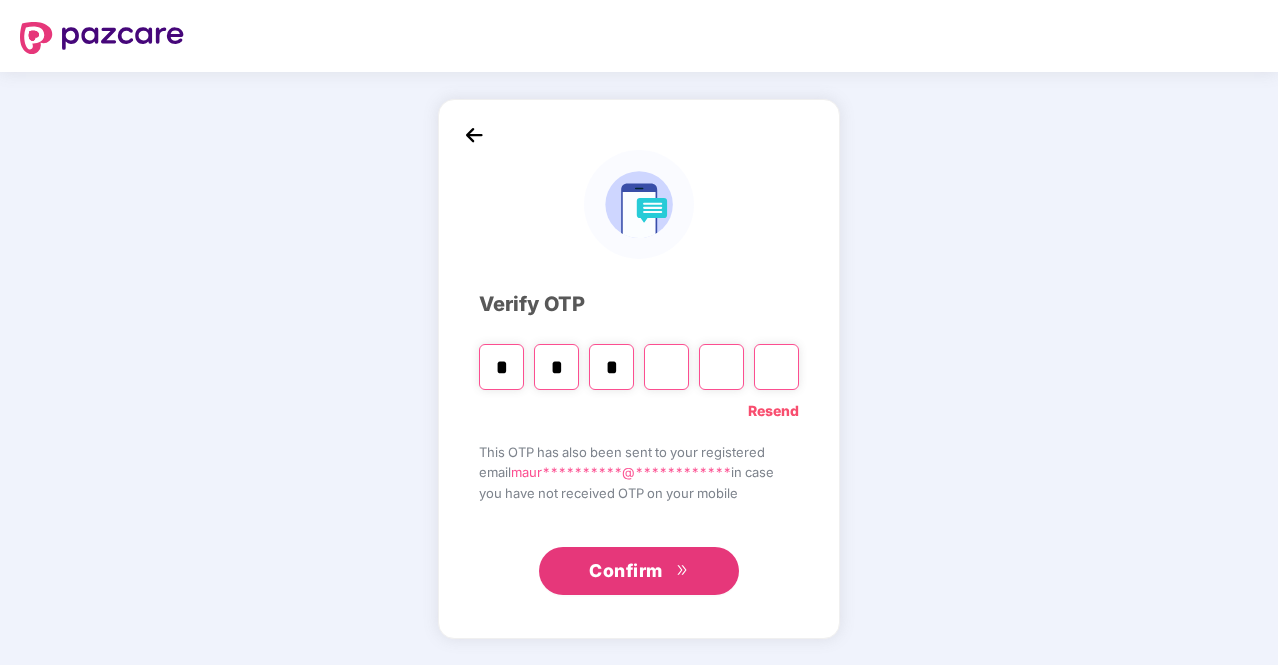 type on "*" 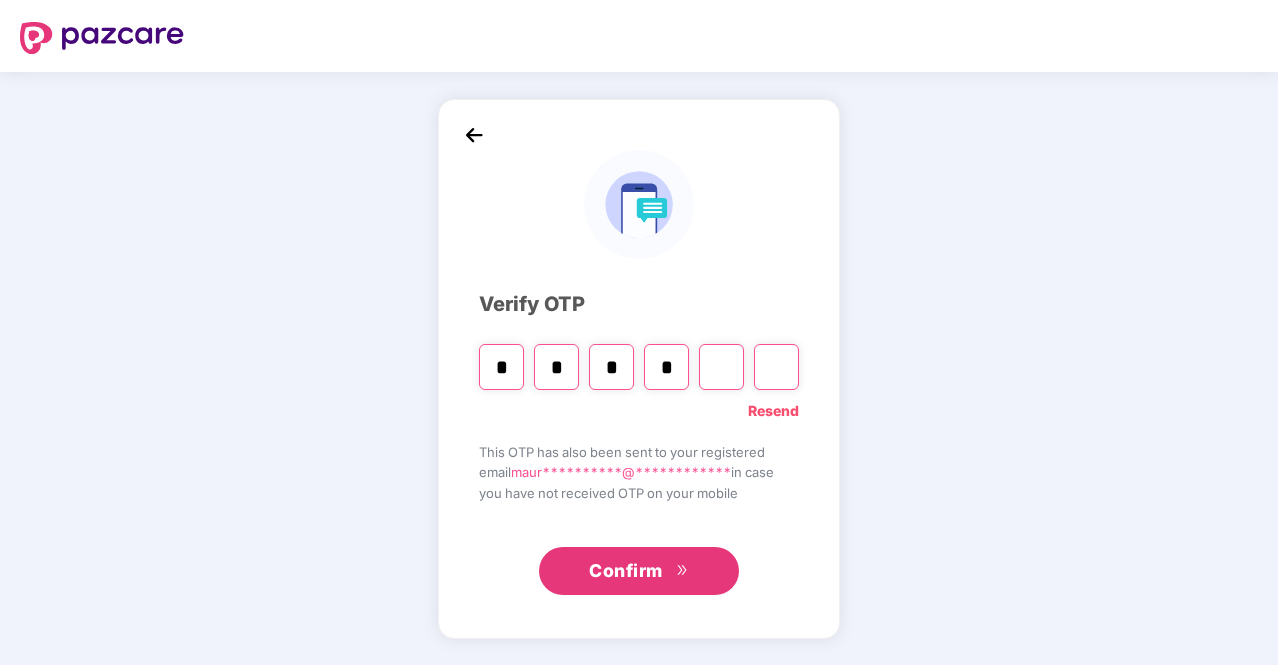 type on "*" 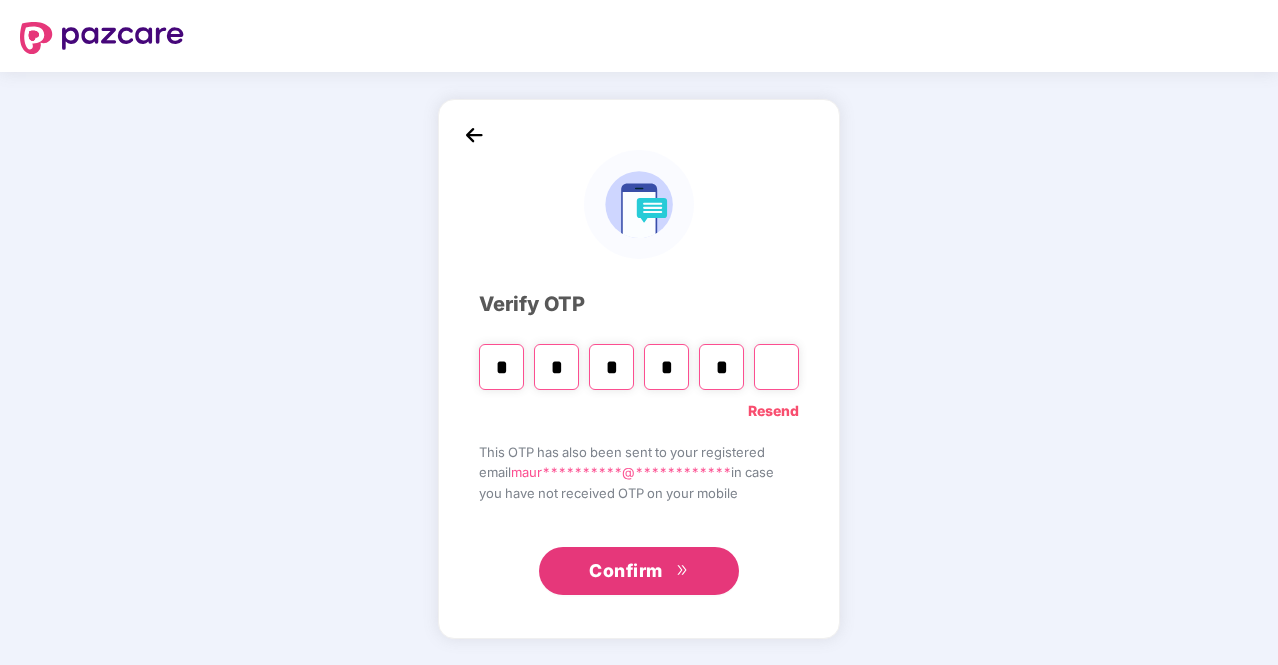 type on "*" 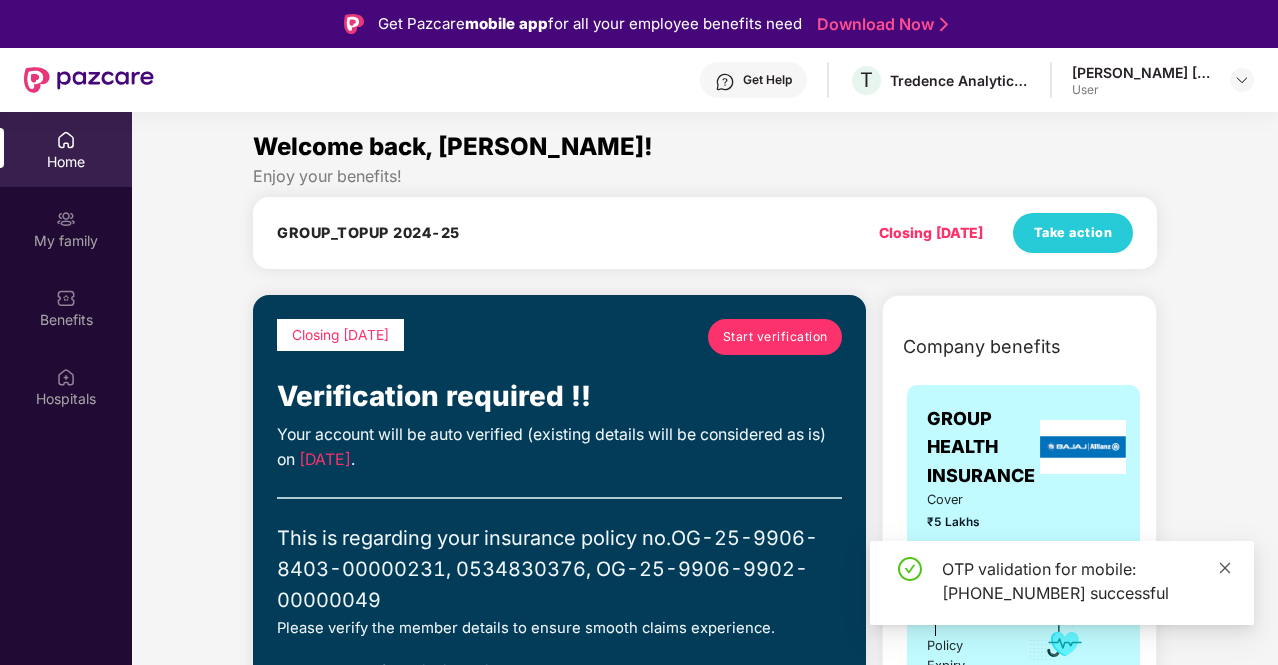 click 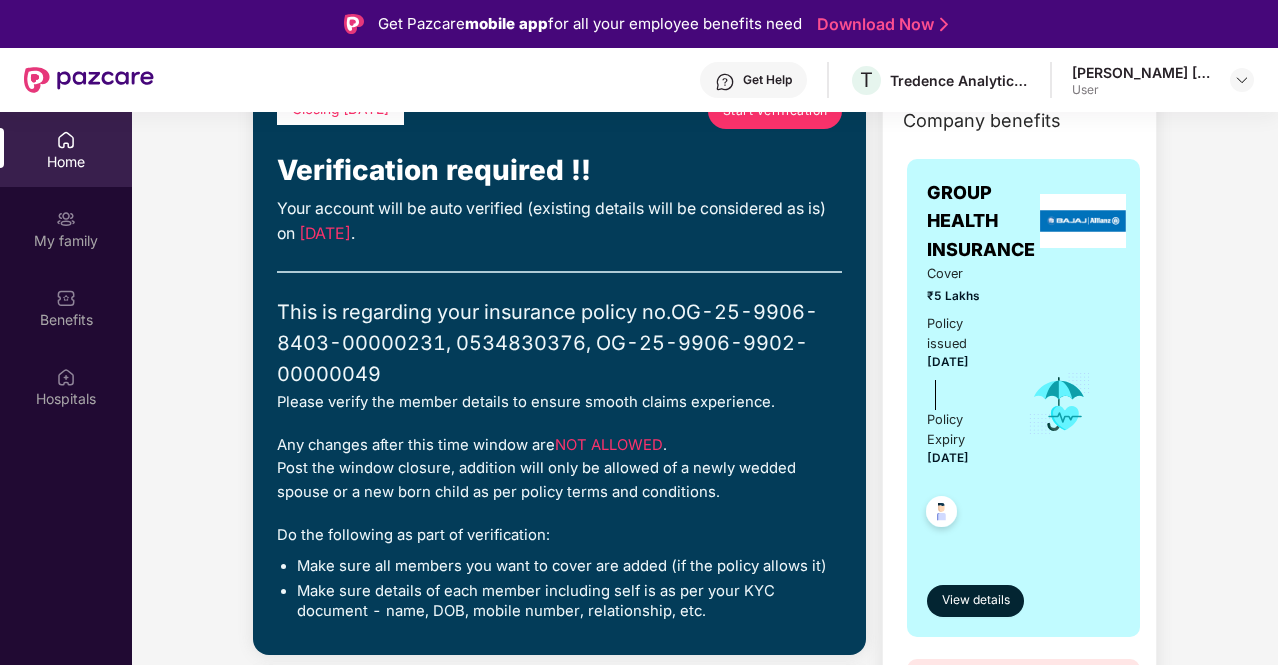 scroll, scrollTop: 0, scrollLeft: 0, axis: both 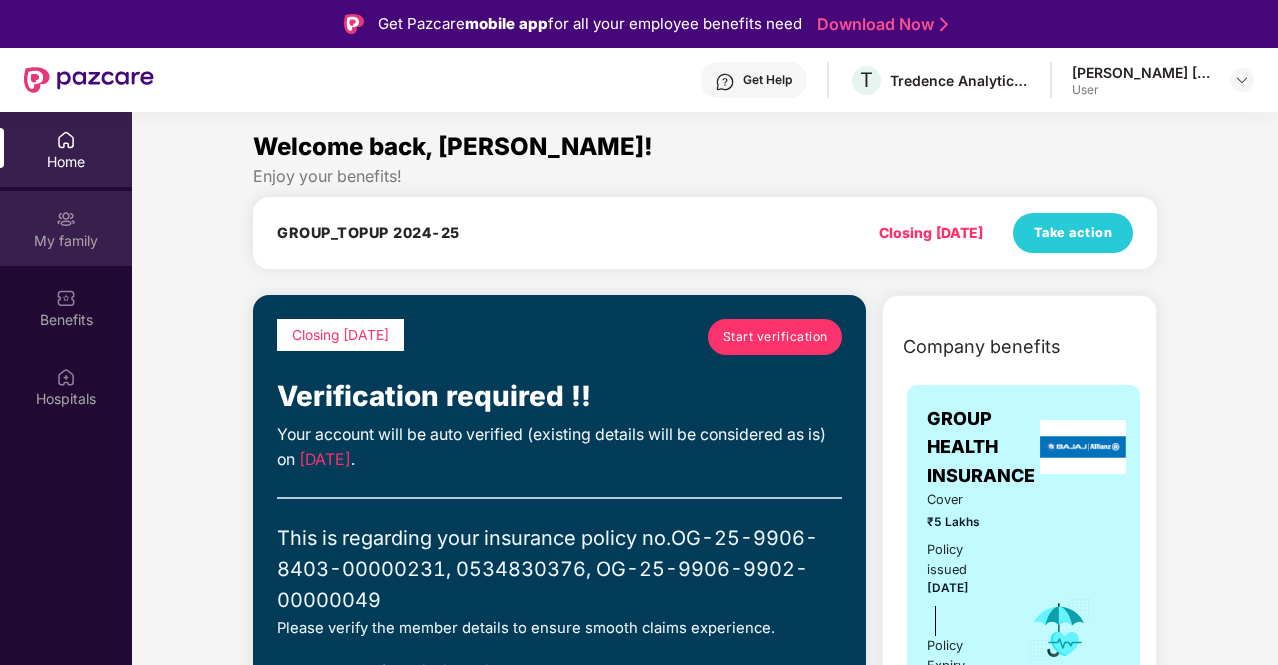 click on "My family" at bounding box center [66, 228] 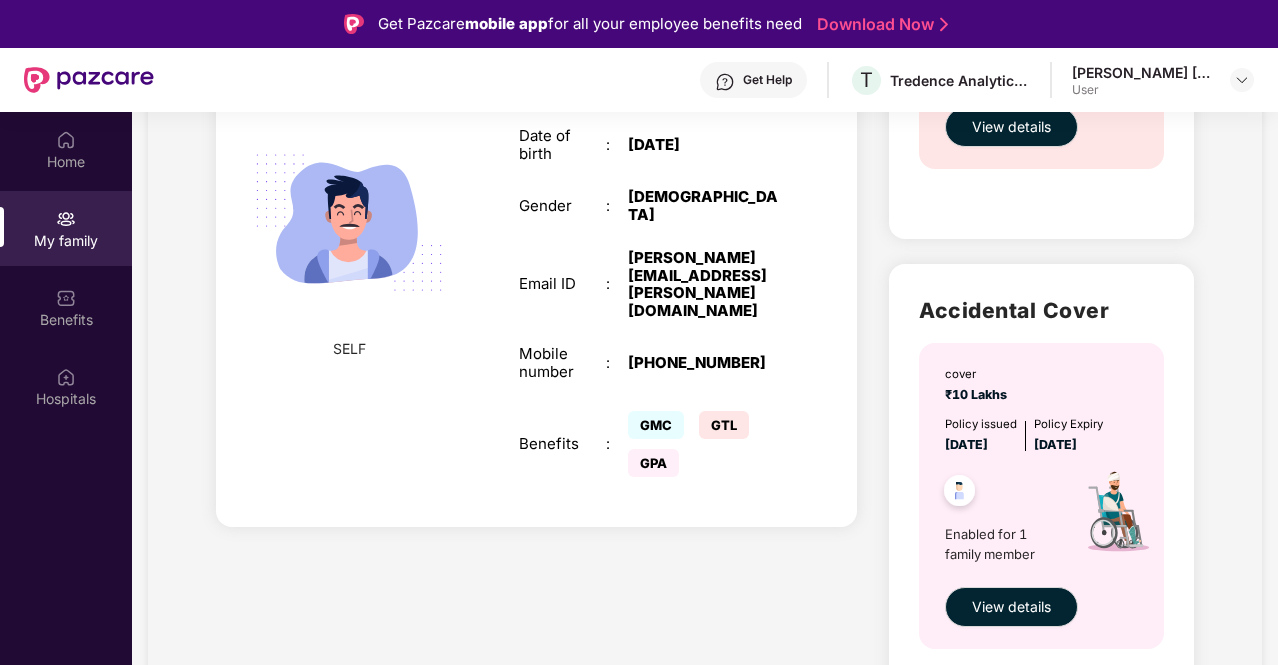 scroll, scrollTop: 974, scrollLeft: 0, axis: vertical 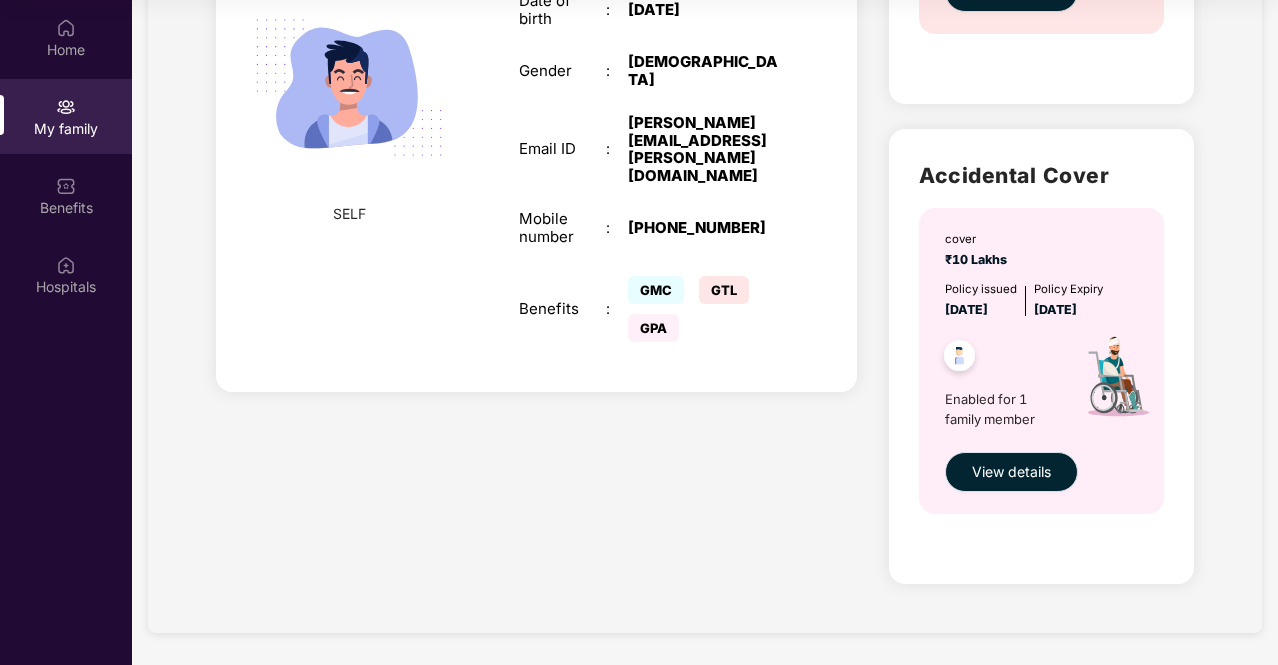 click on "View details" at bounding box center (1011, 472) 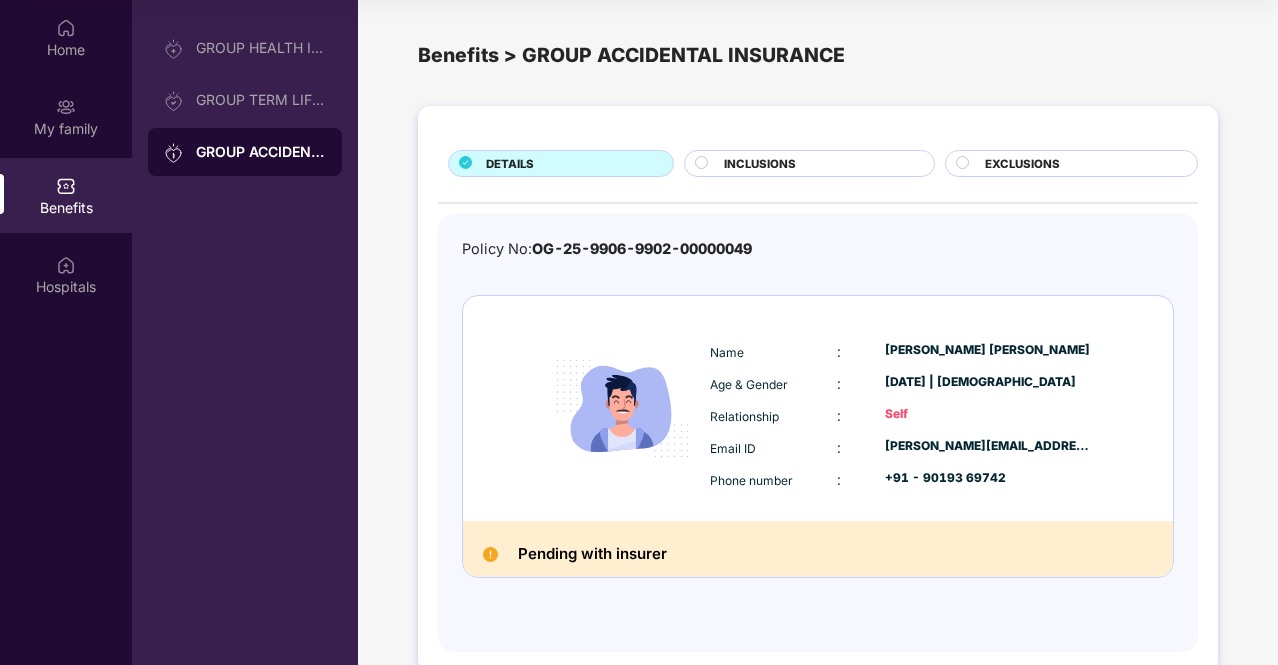 scroll, scrollTop: 34, scrollLeft: 0, axis: vertical 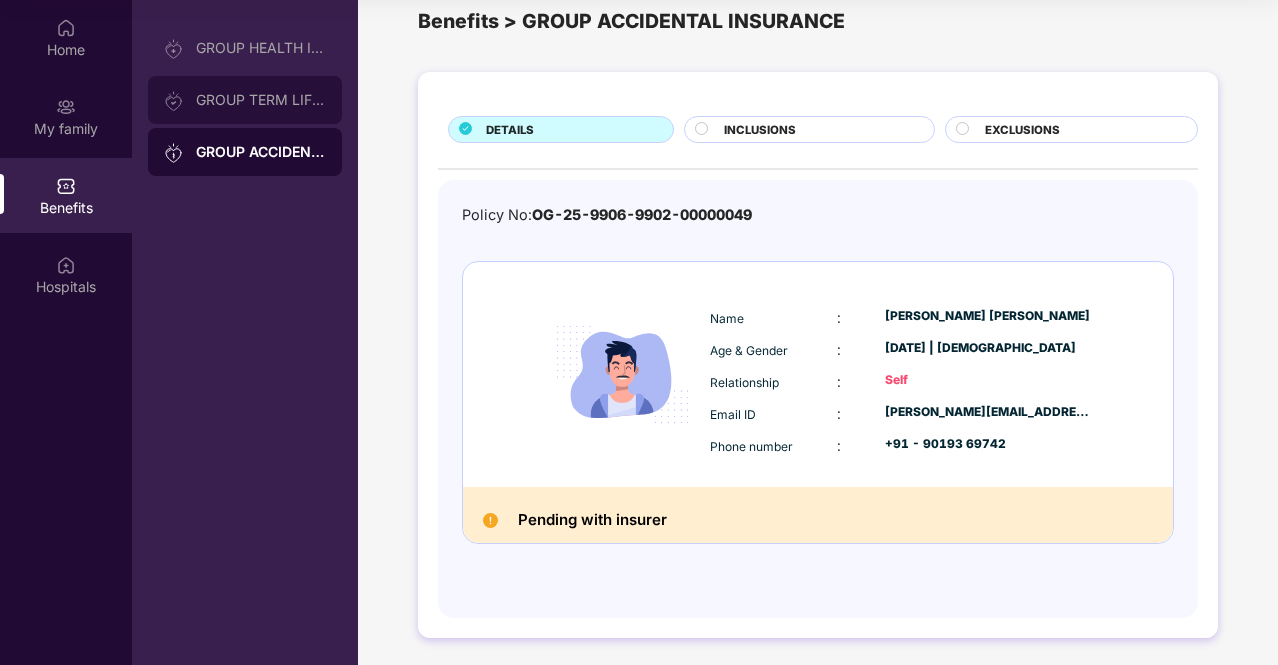 click on "GROUP TERM LIFE INSURANCE" at bounding box center [261, 100] 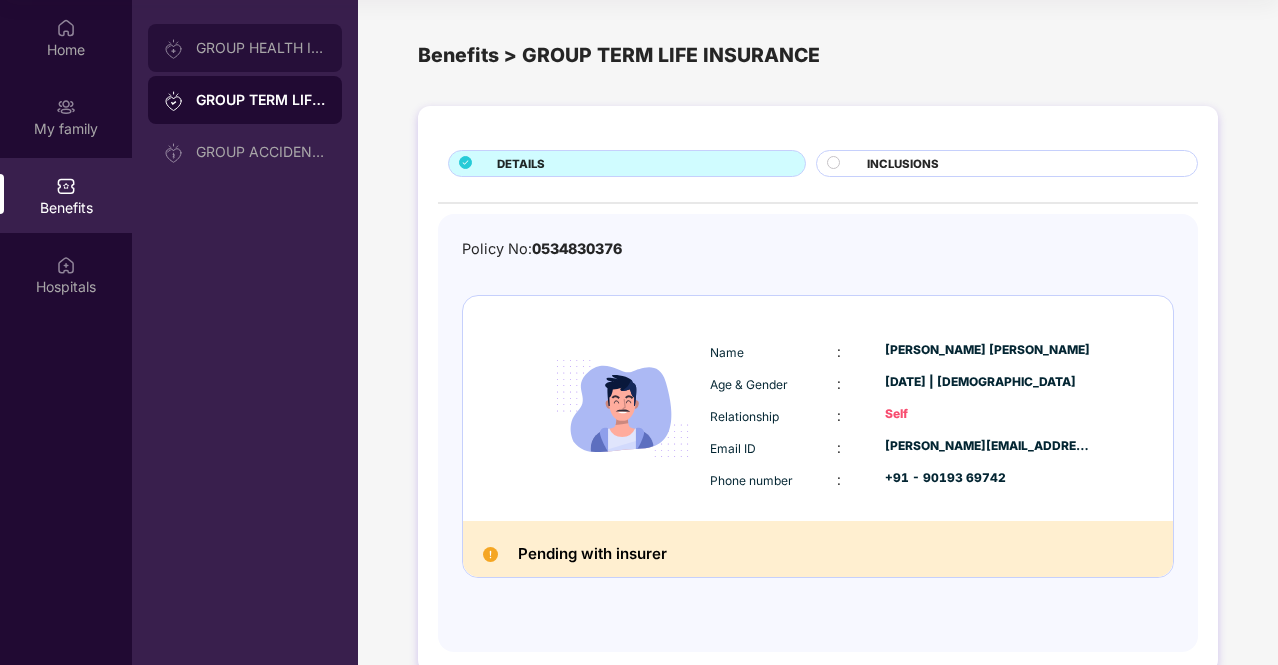 click on "GROUP HEALTH INSURANCE" at bounding box center (261, 48) 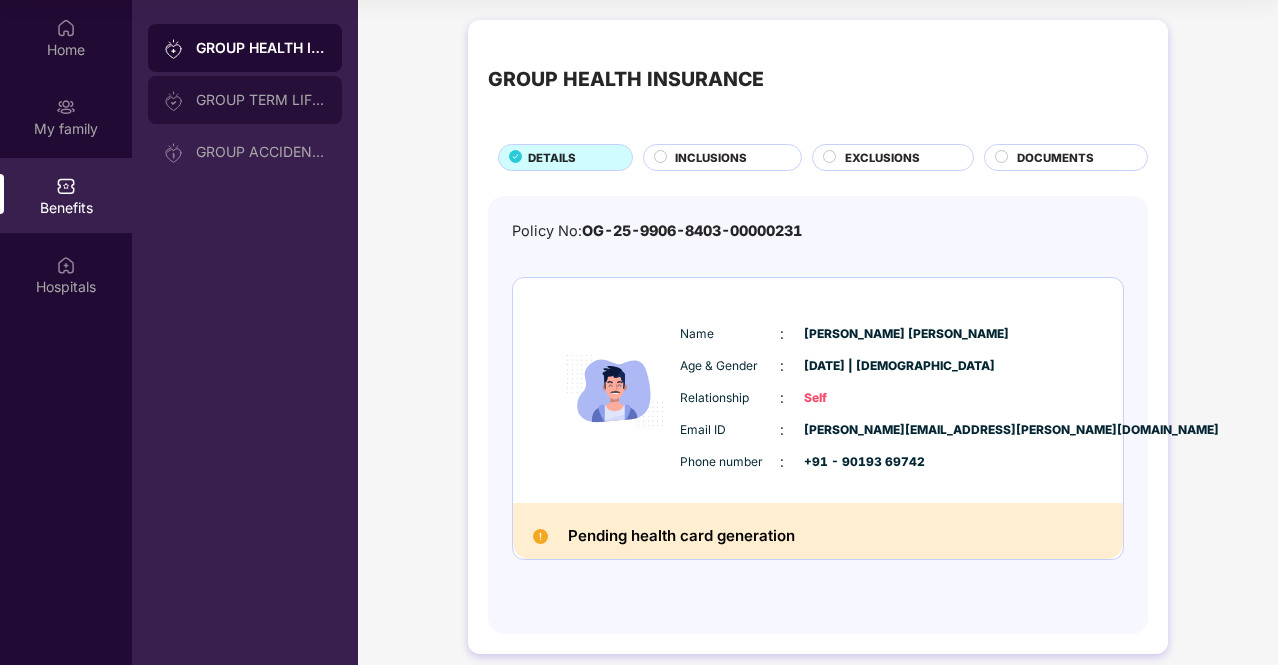 click on "GROUP TERM LIFE INSURANCE" at bounding box center (261, 100) 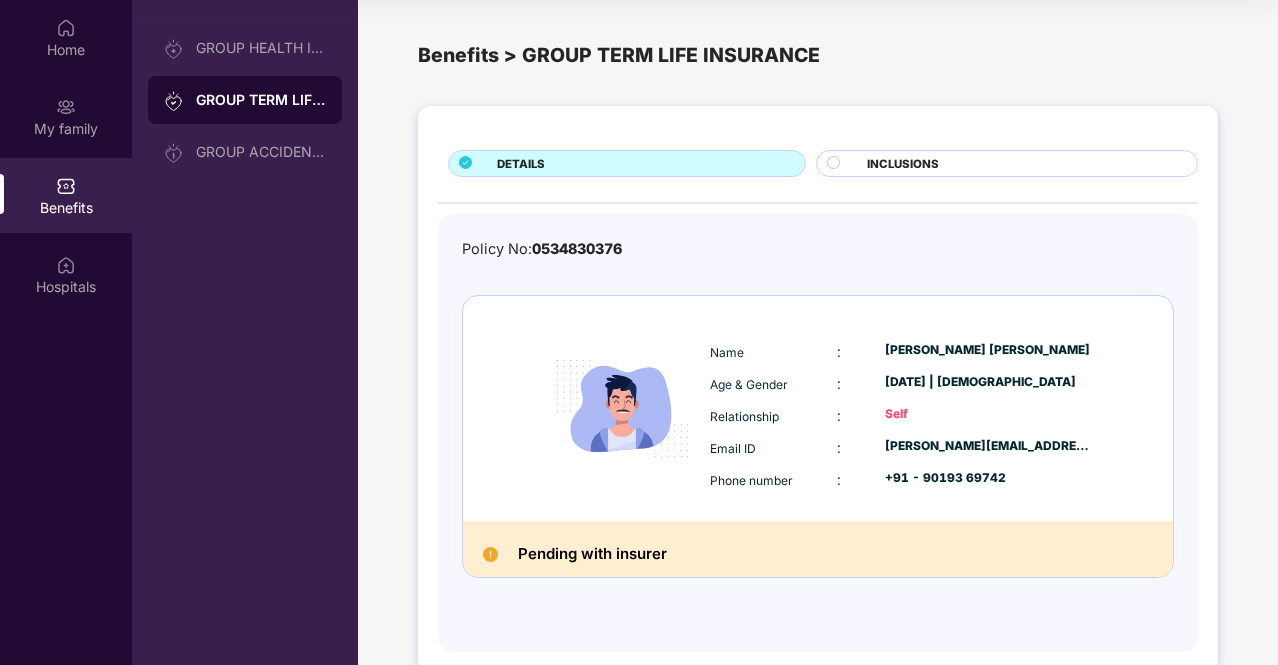 click on "GROUP TERM LIFE INSURANCE" at bounding box center [245, 100] 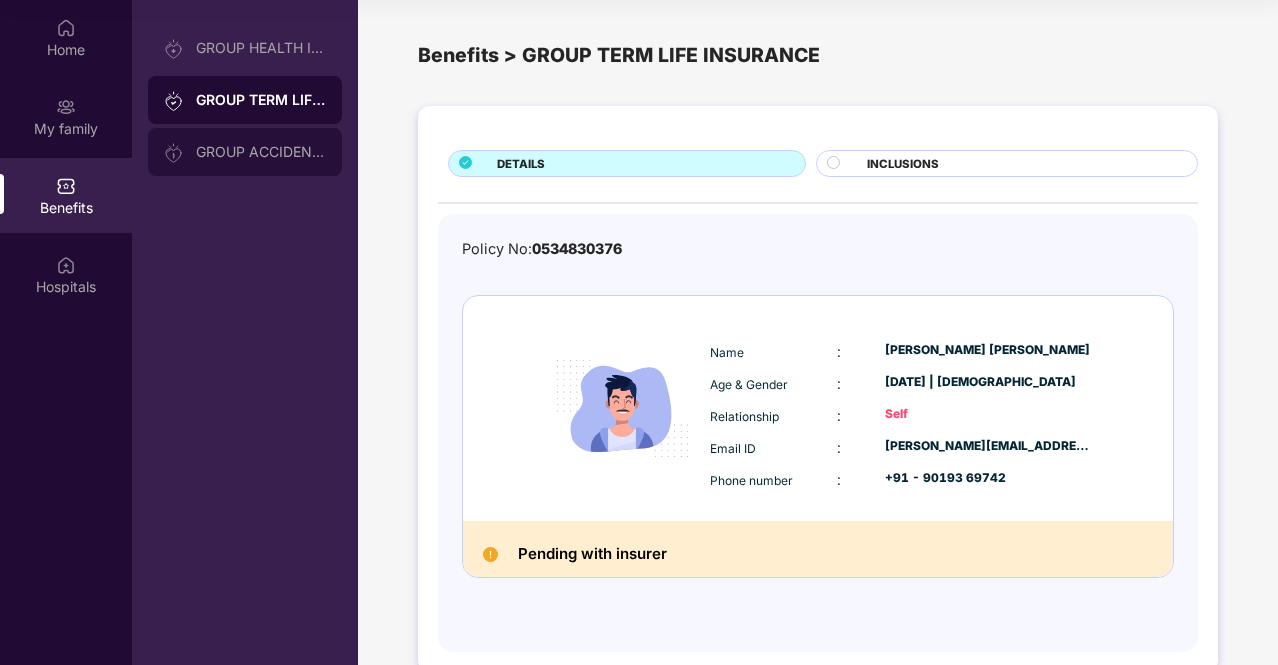 click on "GROUP ACCIDENTAL INSURANCE" at bounding box center (245, 152) 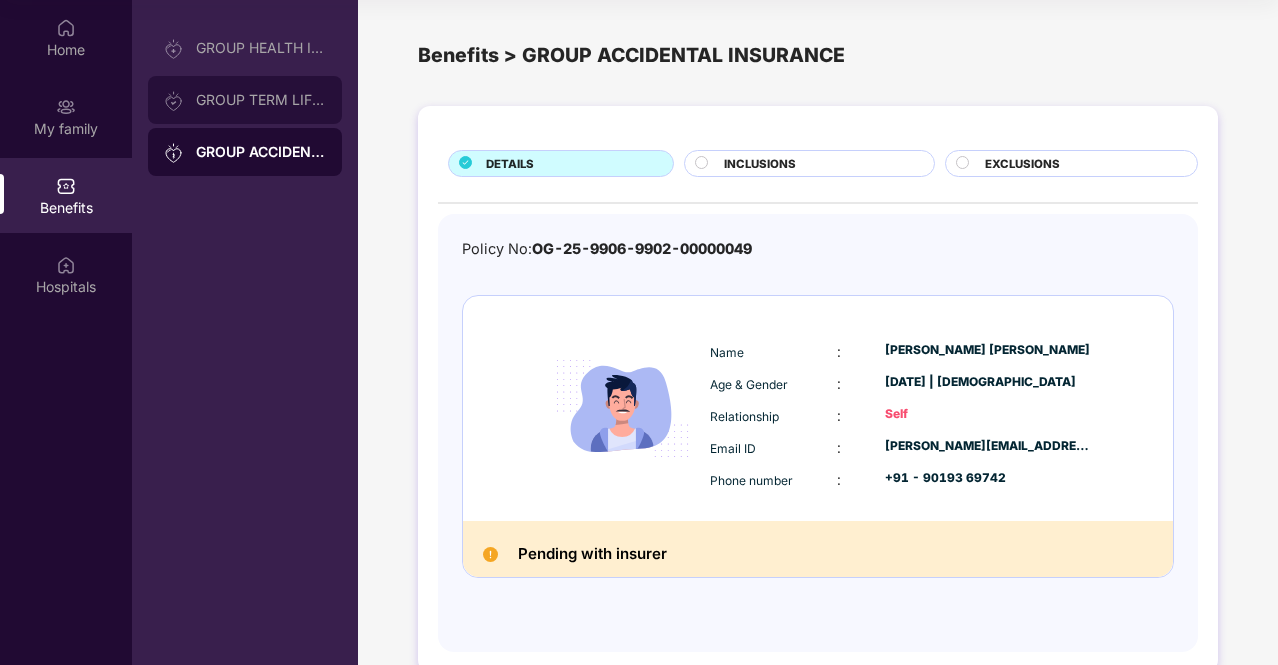 click on "GROUP TERM LIFE INSURANCE" at bounding box center (261, 100) 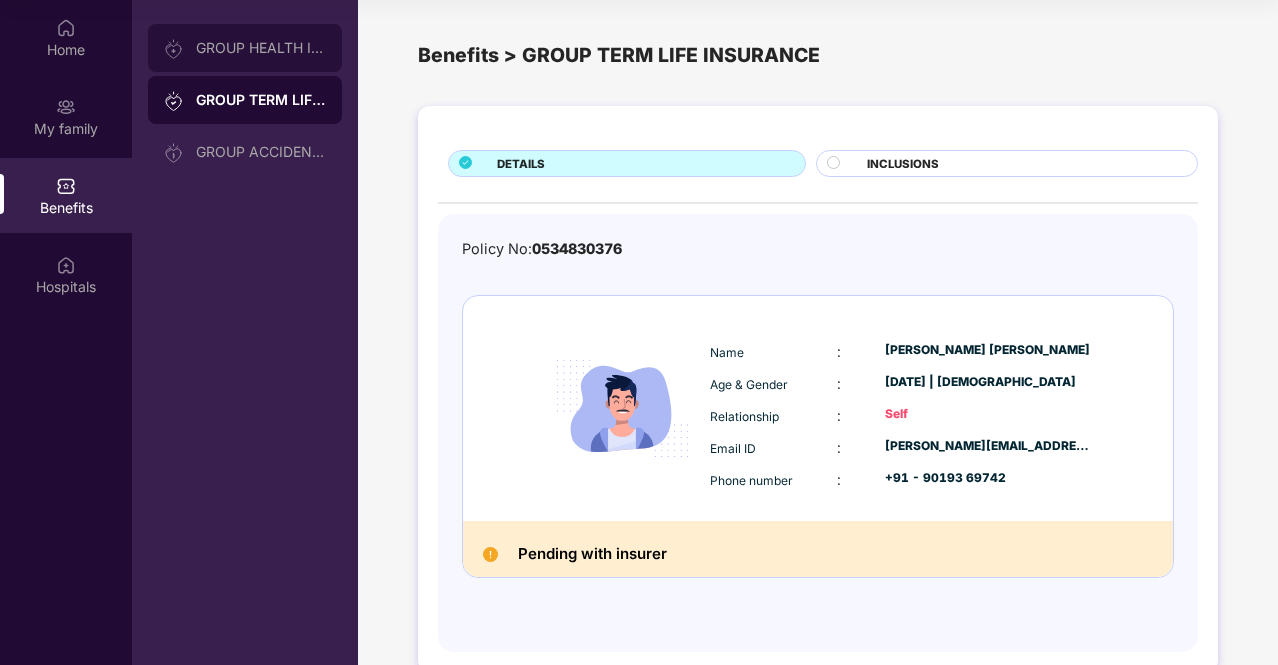 click on "GROUP HEALTH INSURANCE" at bounding box center (245, 48) 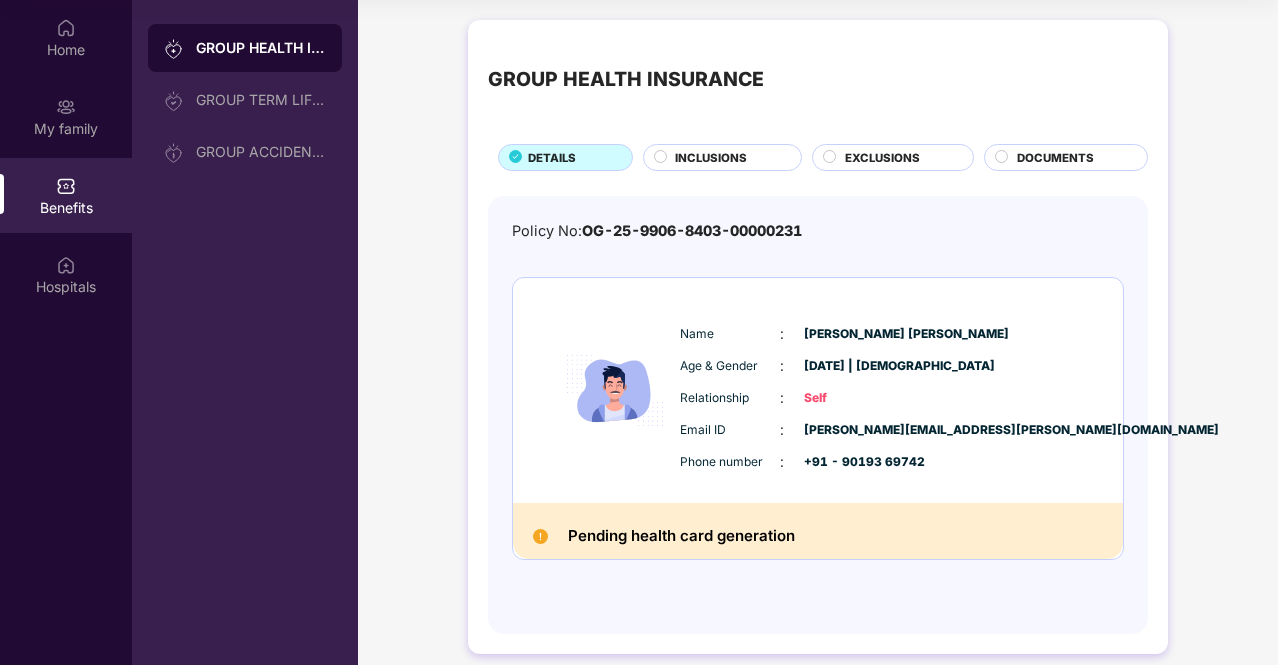 click on "INCLUSIONS" at bounding box center [711, 158] 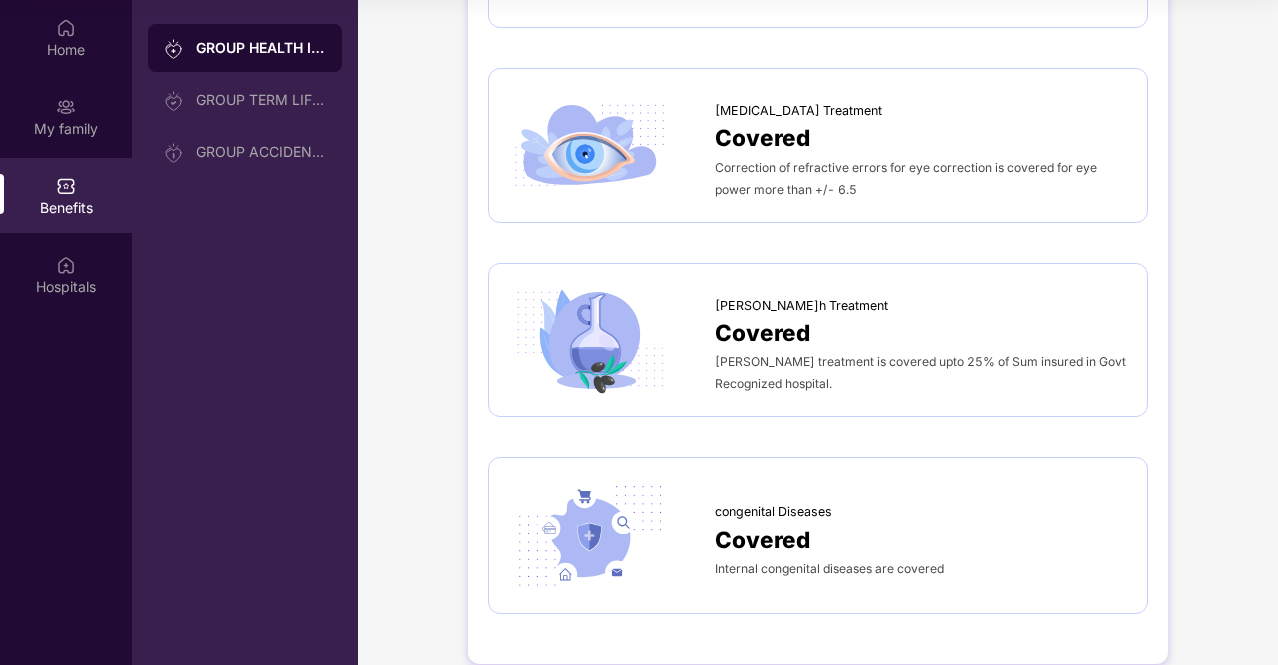 scroll, scrollTop: 2860, scrollLeft: 0, axis: vertical 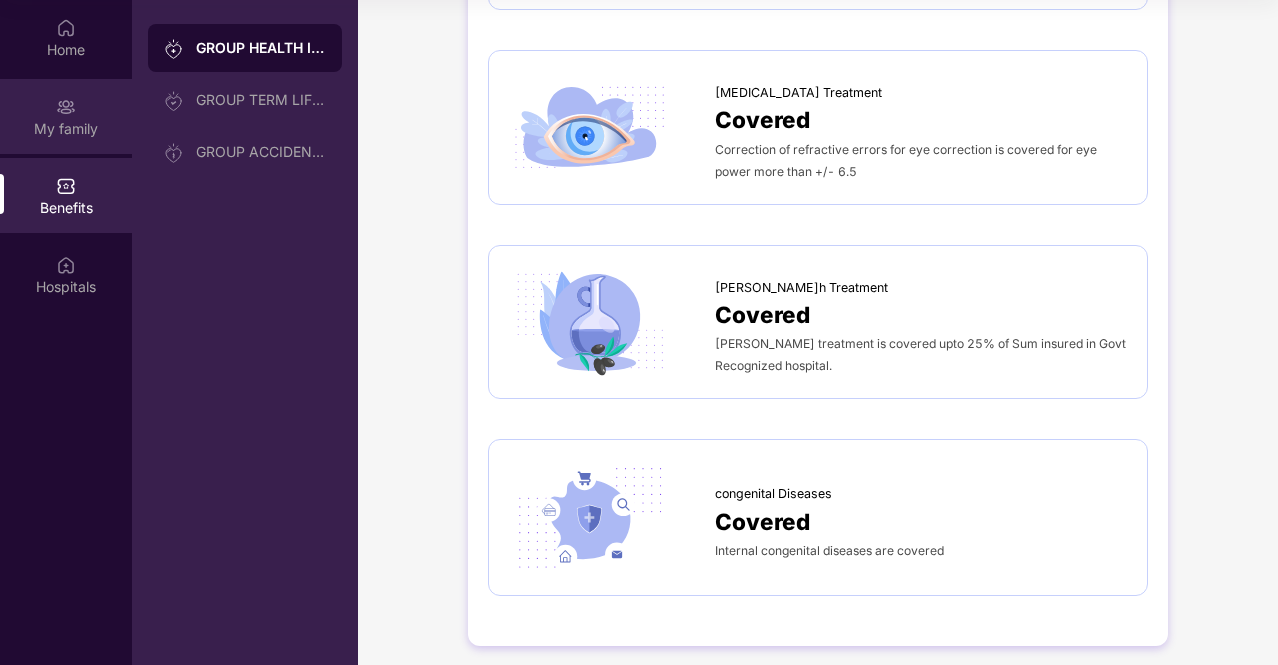 click on "My family" at bounding box center (66, 116) 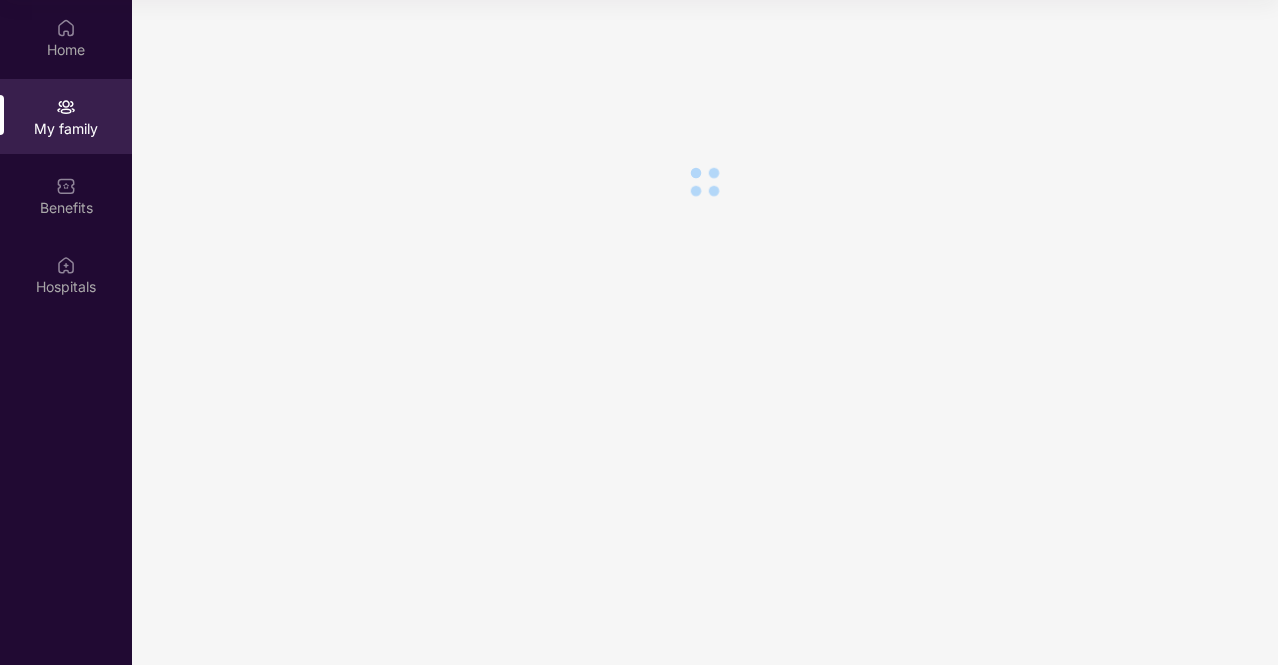 scroll, scrollTop: 0, scrollLeft: 0, axis: both 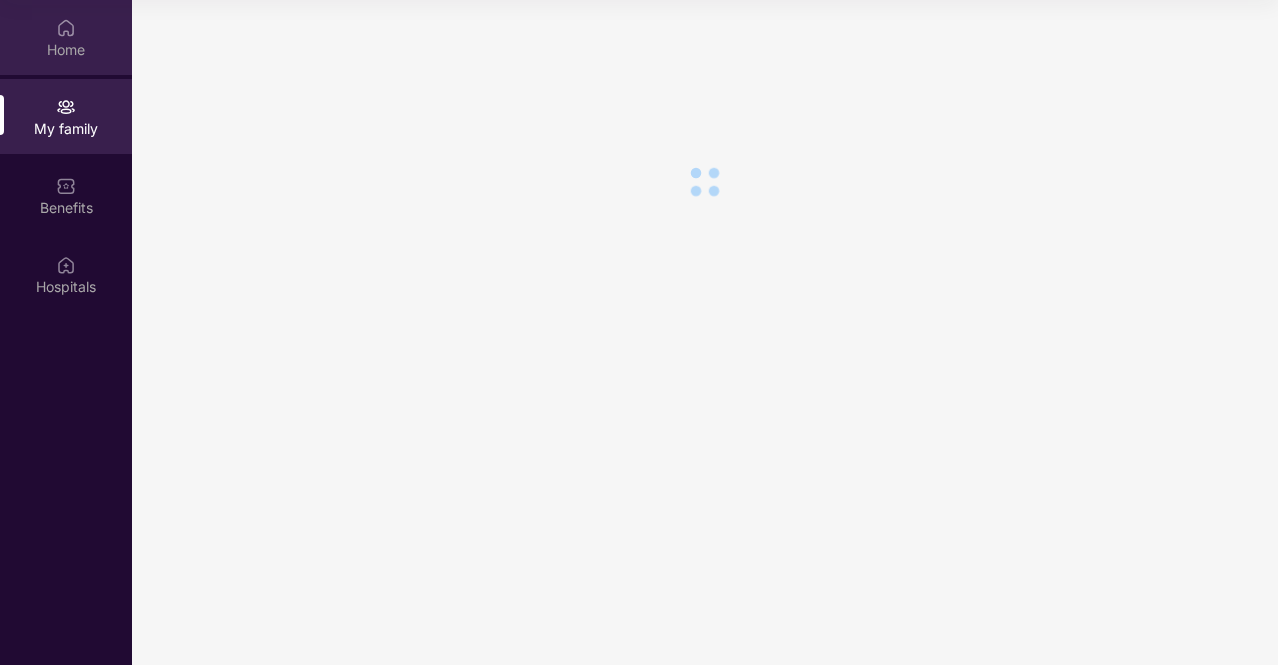 click on "Home" at bounding box center (66, 50) 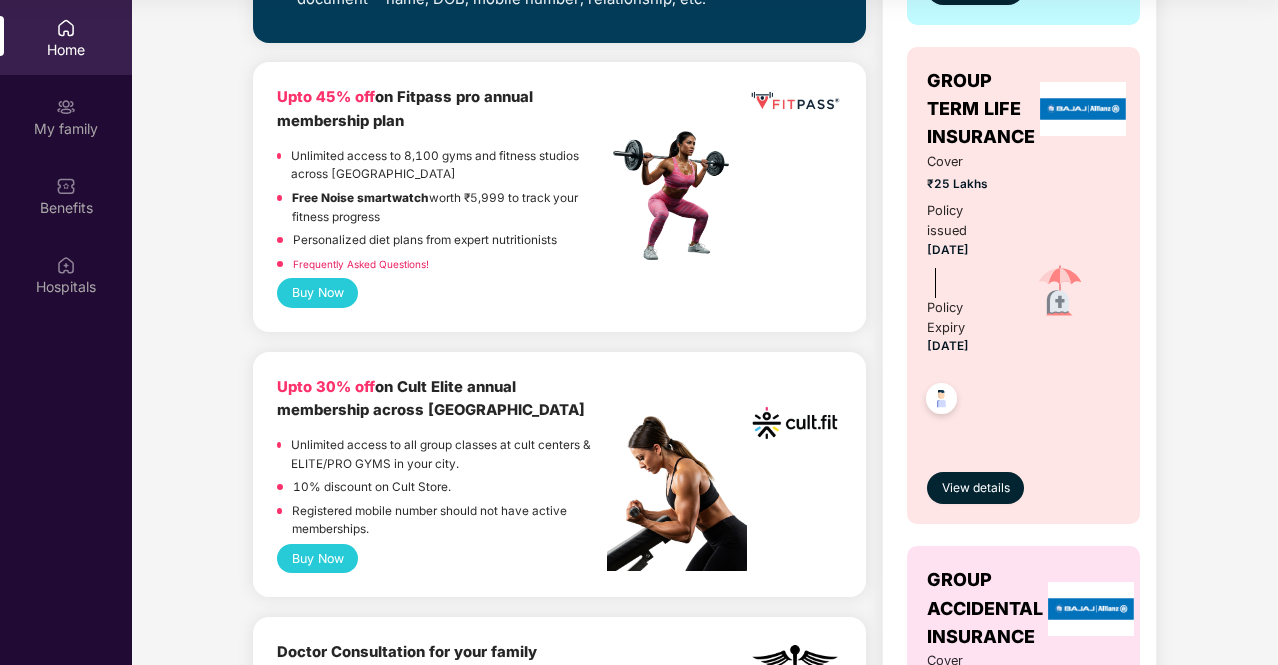 scroll, scrollTop: 800, scrollLeft: 0, axis: vertical 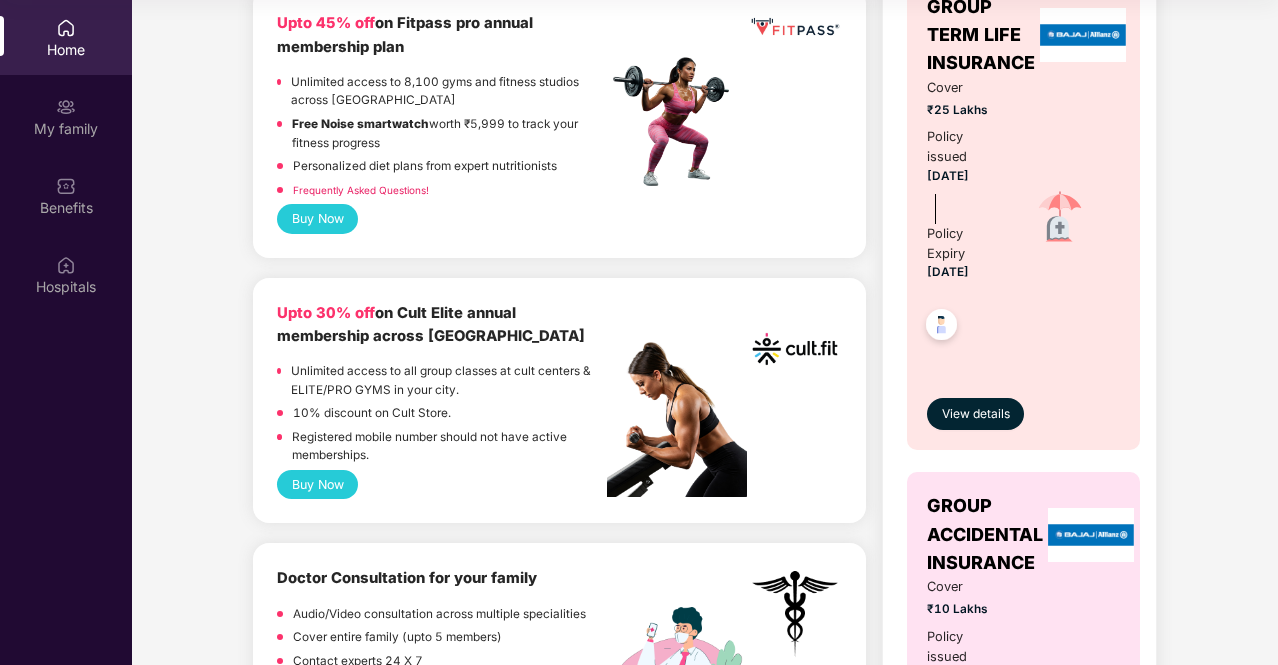 click on "10% discount on Cult Store." at bounding box center (372, 413) 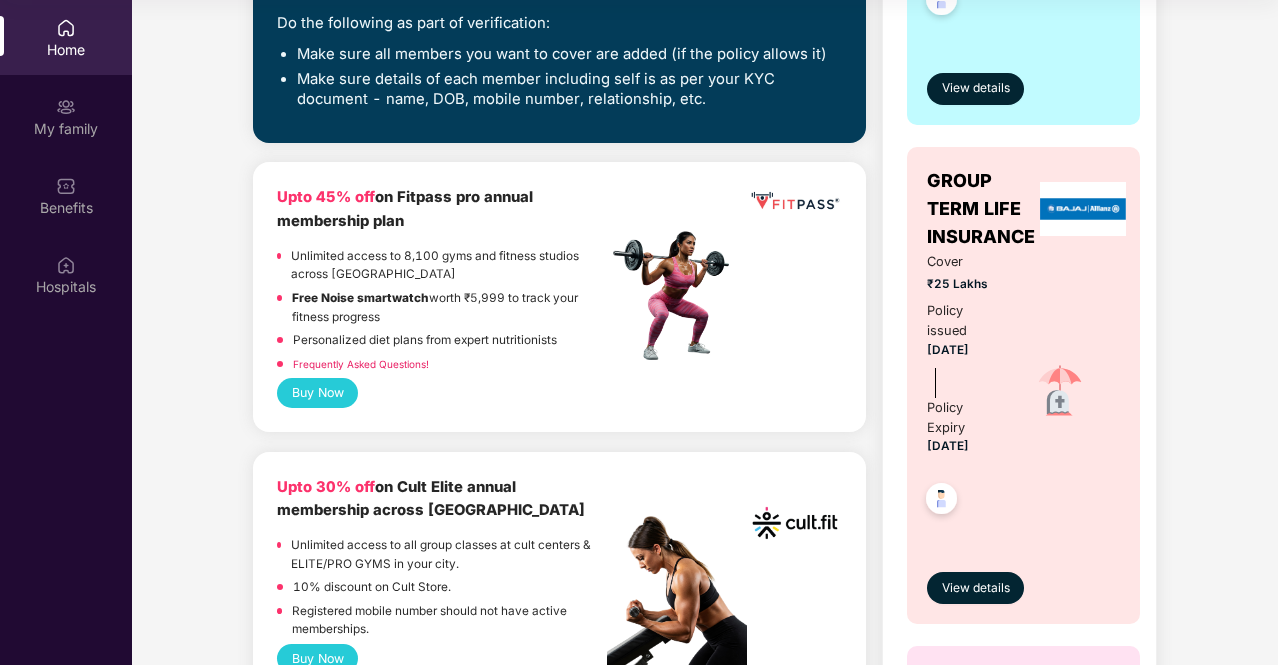 scroll, scrollTop: 810, scrollLeft: 0, axis: vertical 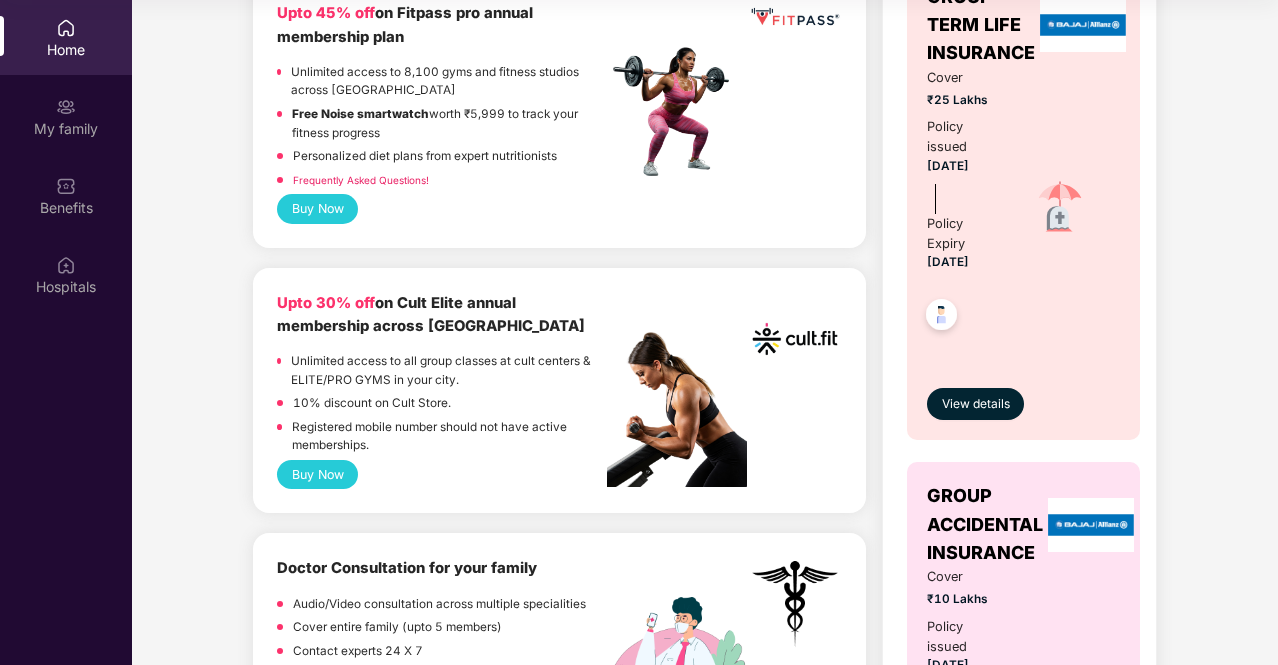 click on "Unlimited access to all group classes at cult centers & ELITE/PRO GYMS in your city." at bounding box center [449, 370] 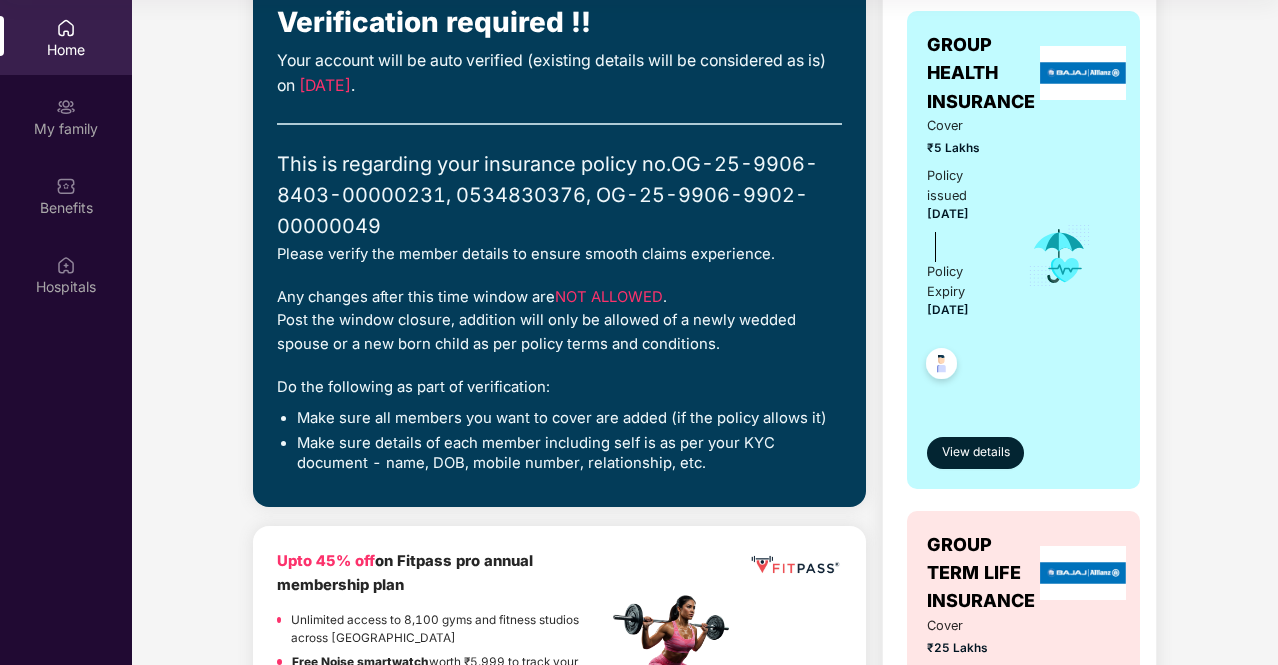 scroll, scrollTop: 0, scrollLeft: 0, axis: both 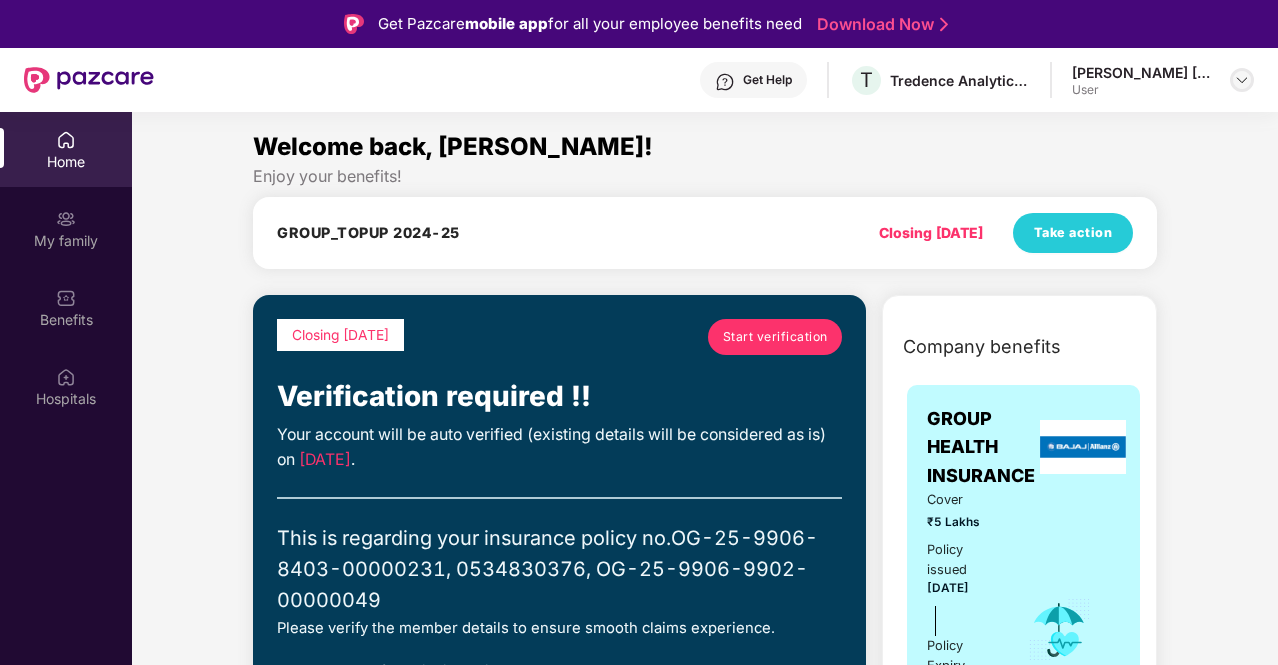 click at bounding box center (1242, 80) 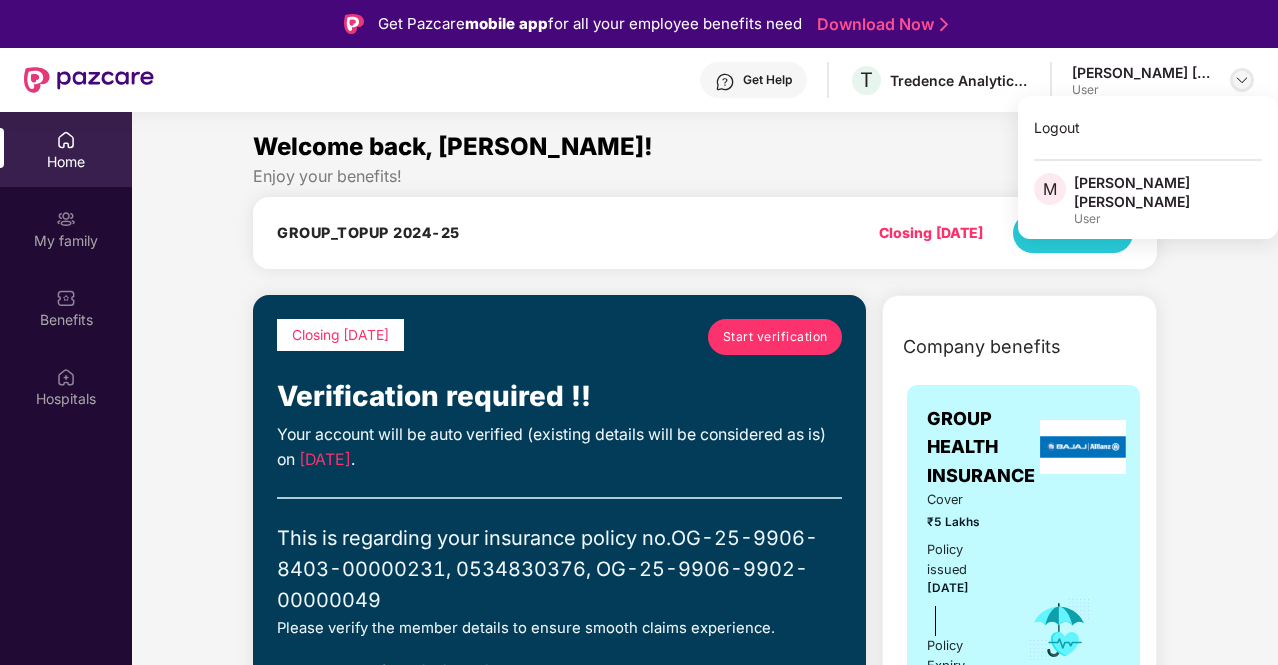 click at bounding box center (1242, 80) 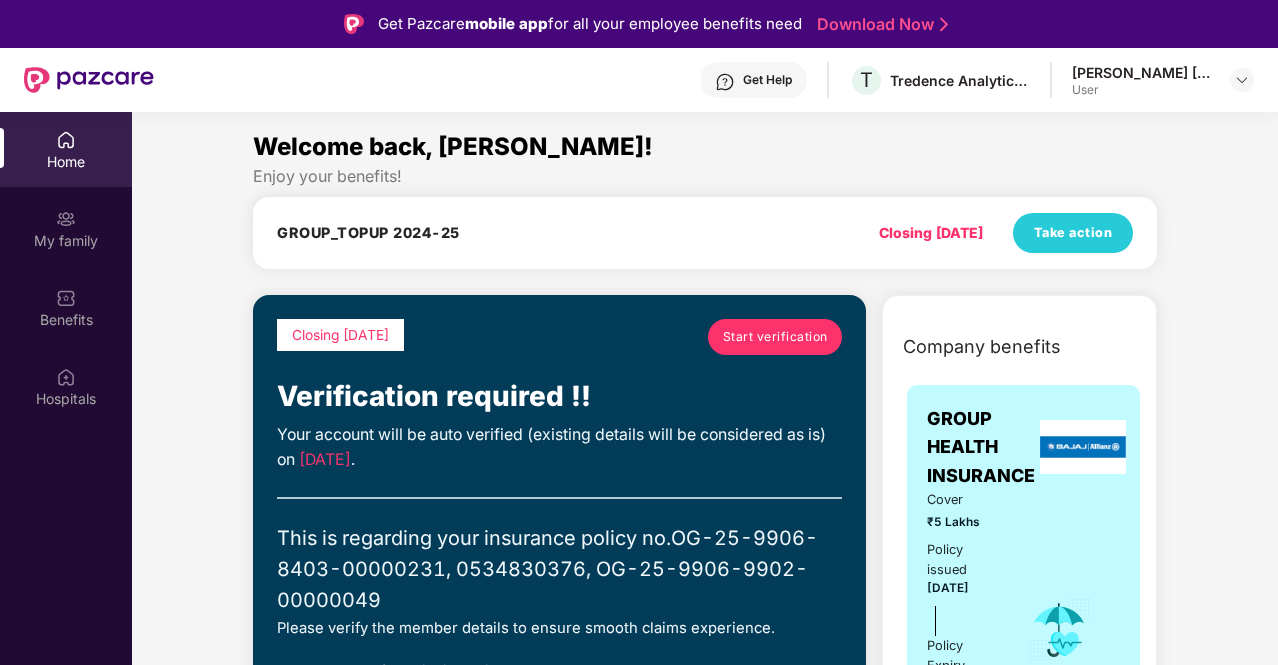 click on "Home My family Benefits Hospitals" at bounding box center [66, 270] 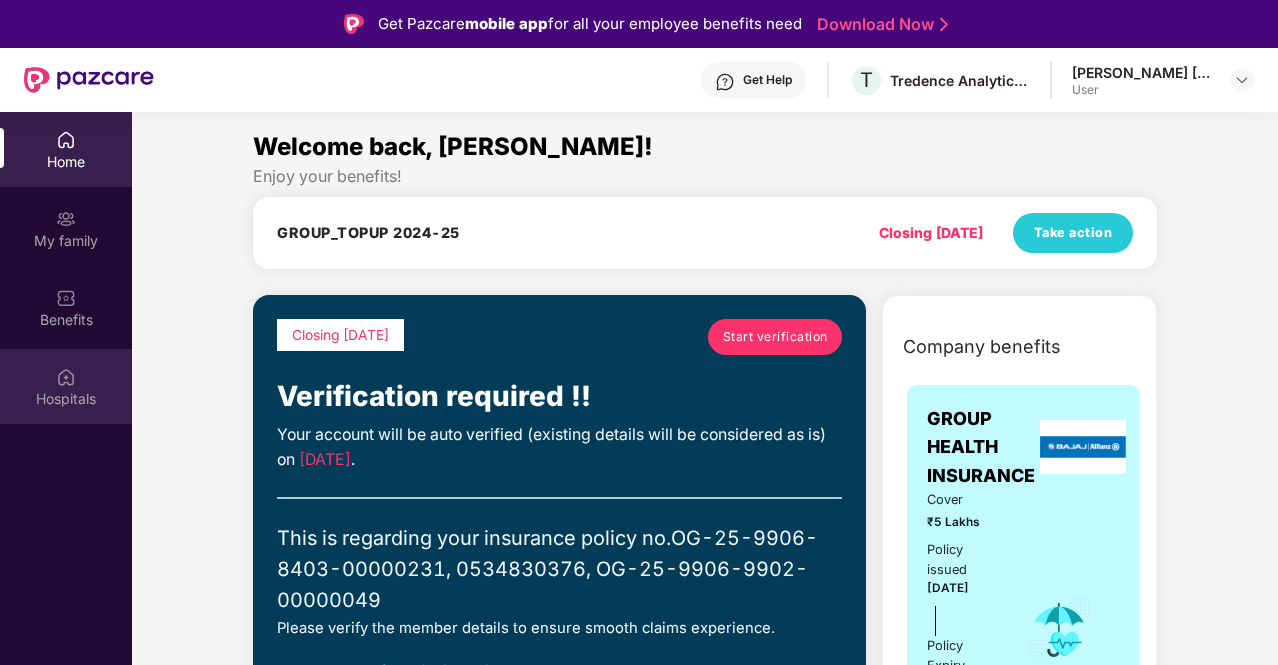 click on "Hospitals" at bounding box center (66, 399) 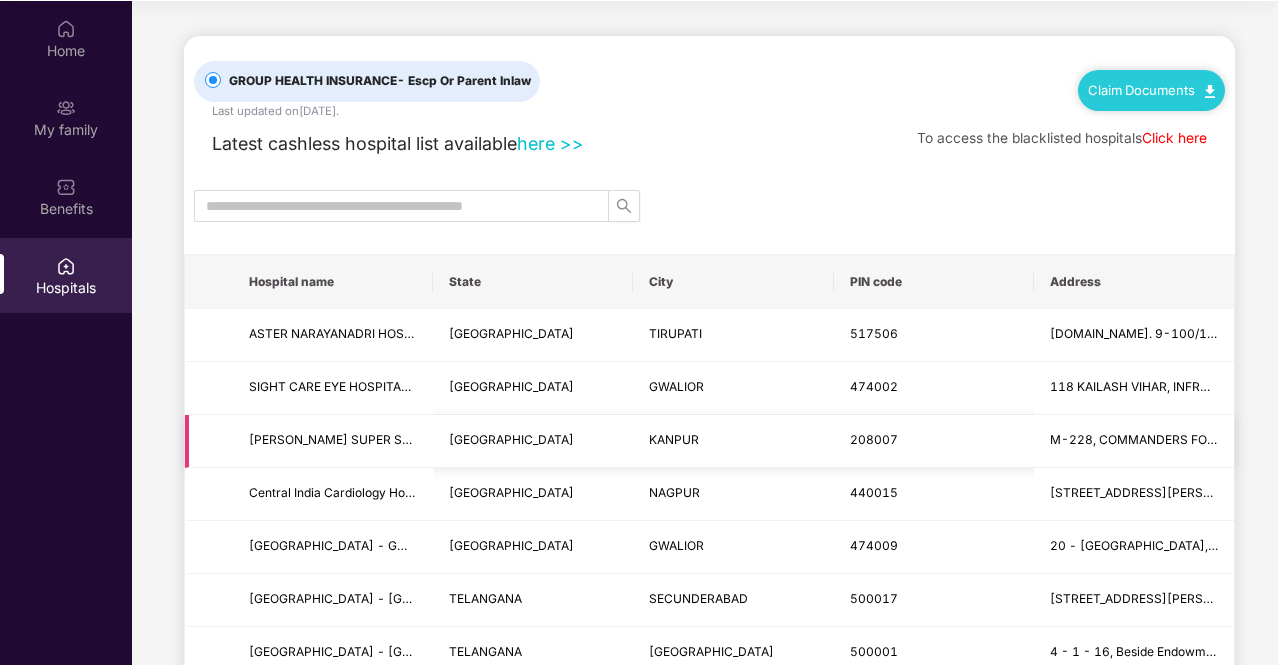 scroll, scrollTop: 112, scrollLeft: 0, axis: vertical 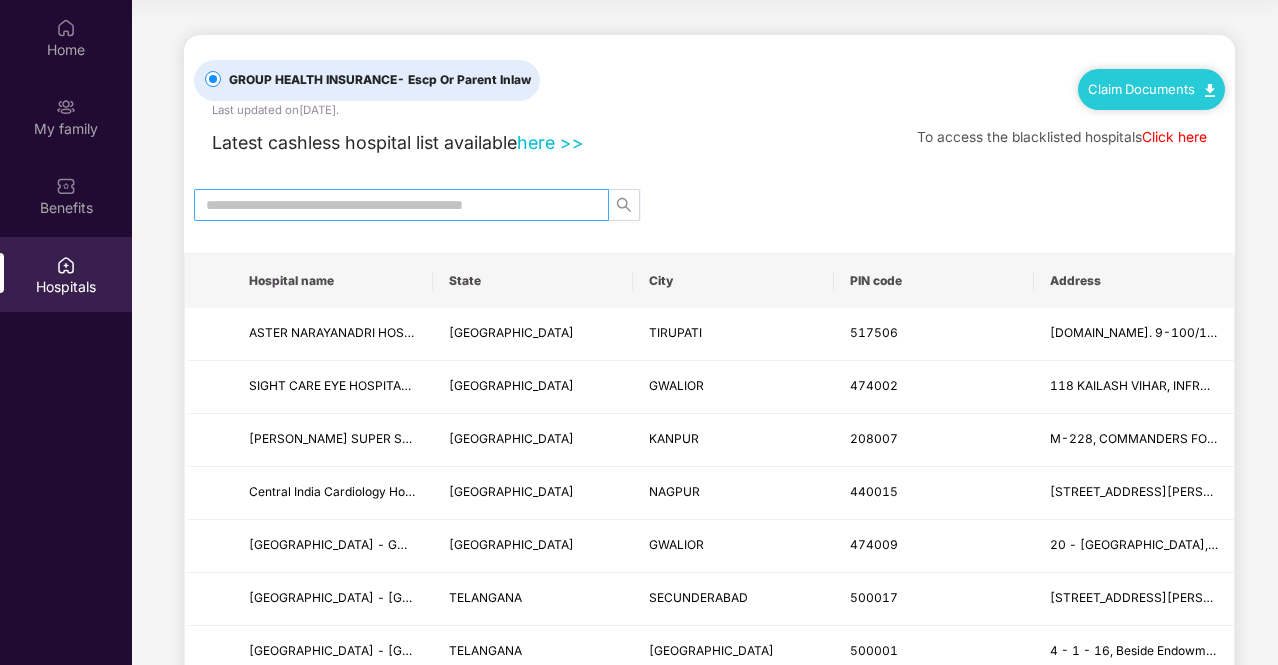 click at bounding box center (393, 205) 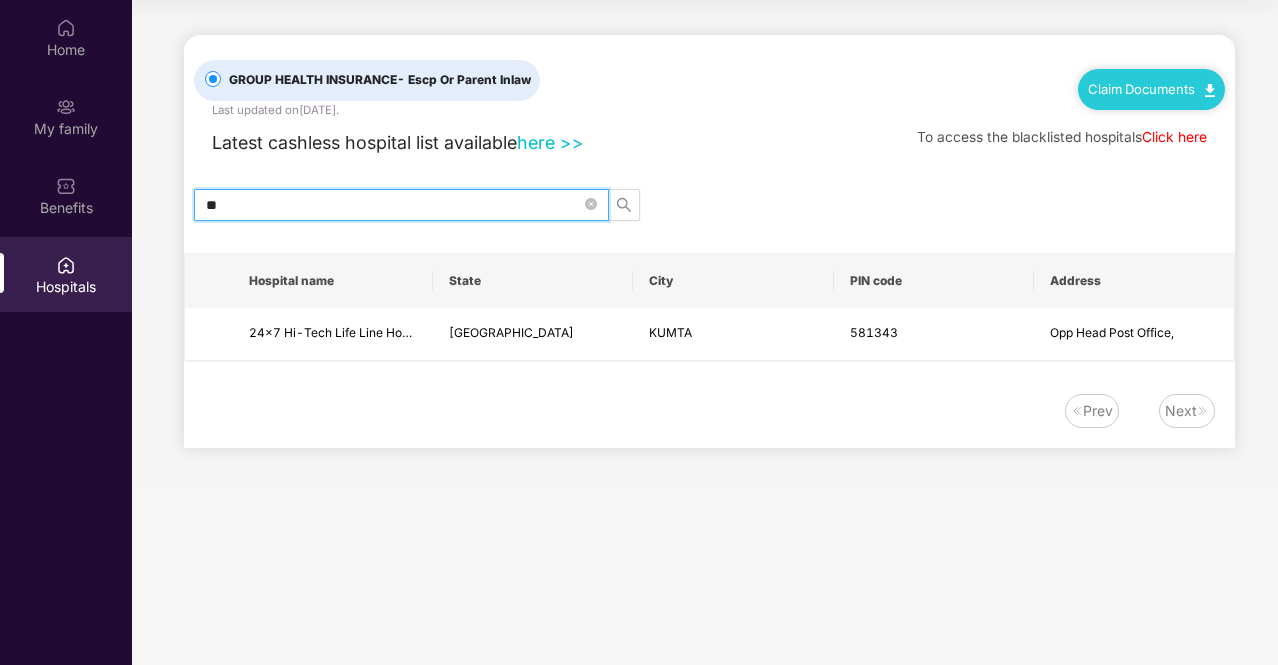type on "*" 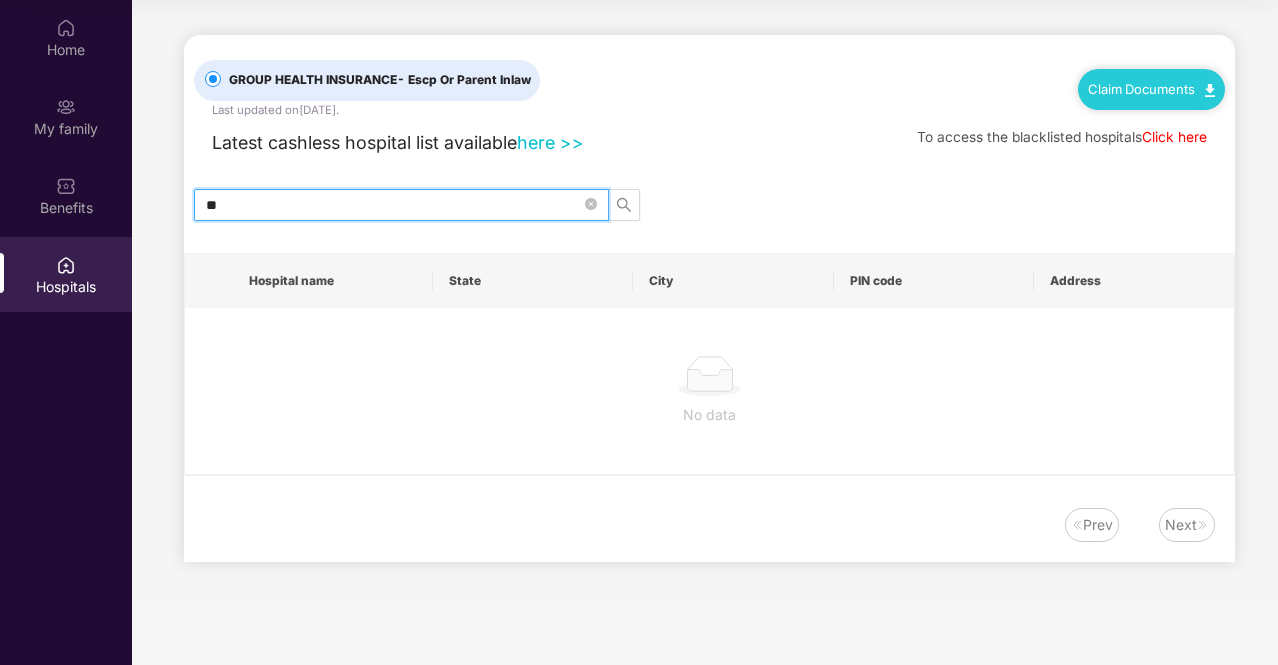 type on "*" 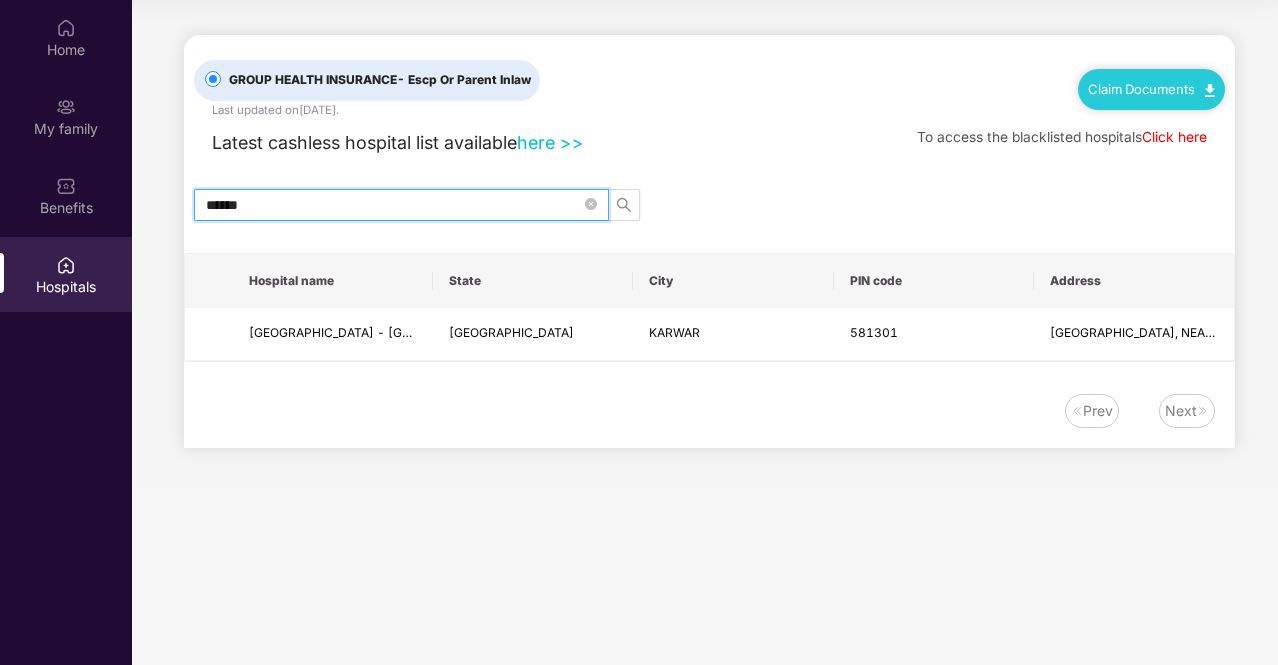 click on "******" at bounding box center (393, 205) 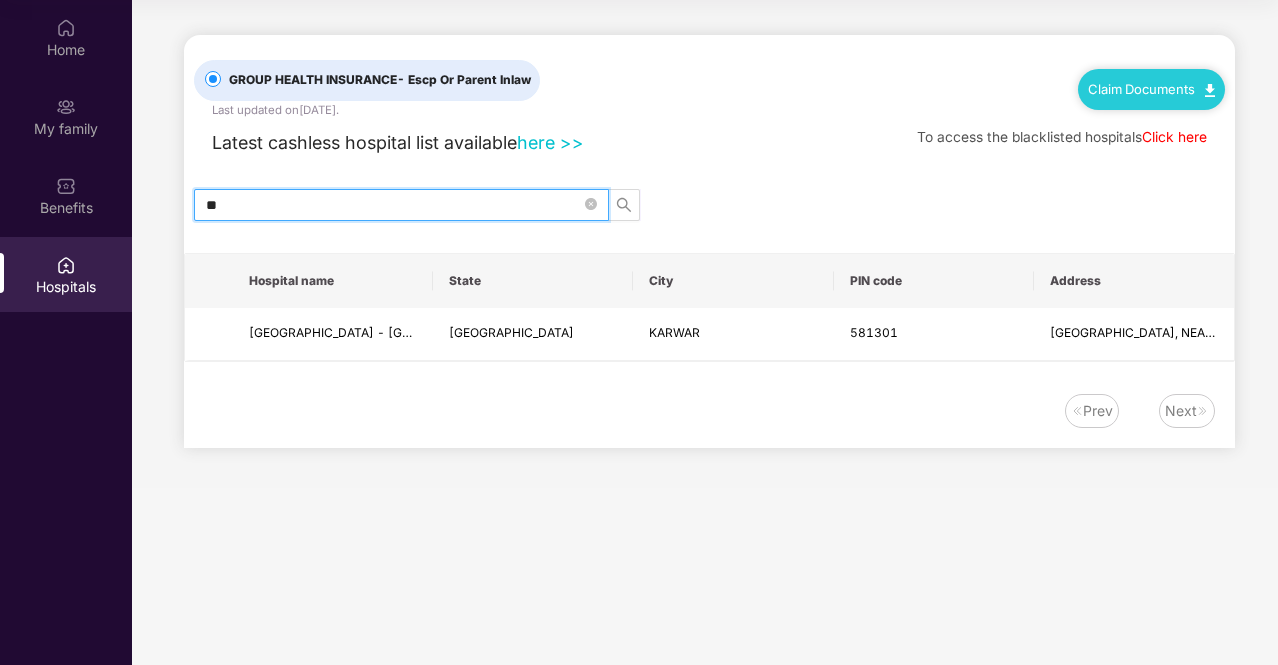 type on "*" 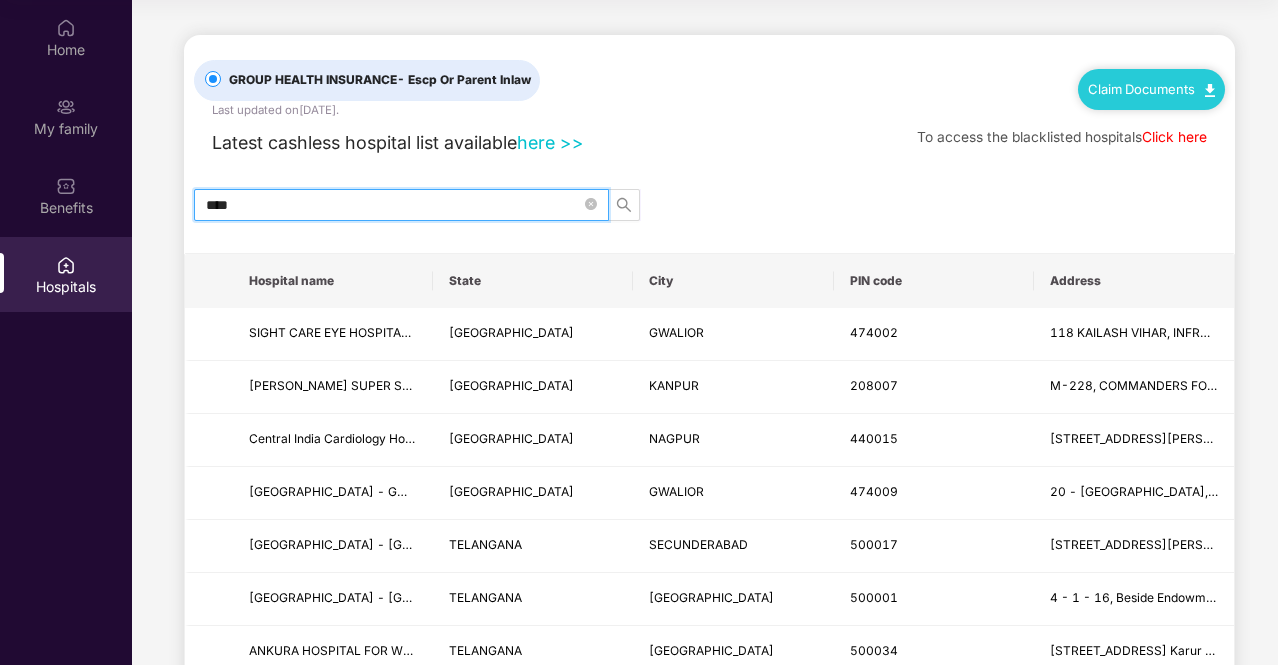 type on "*****" 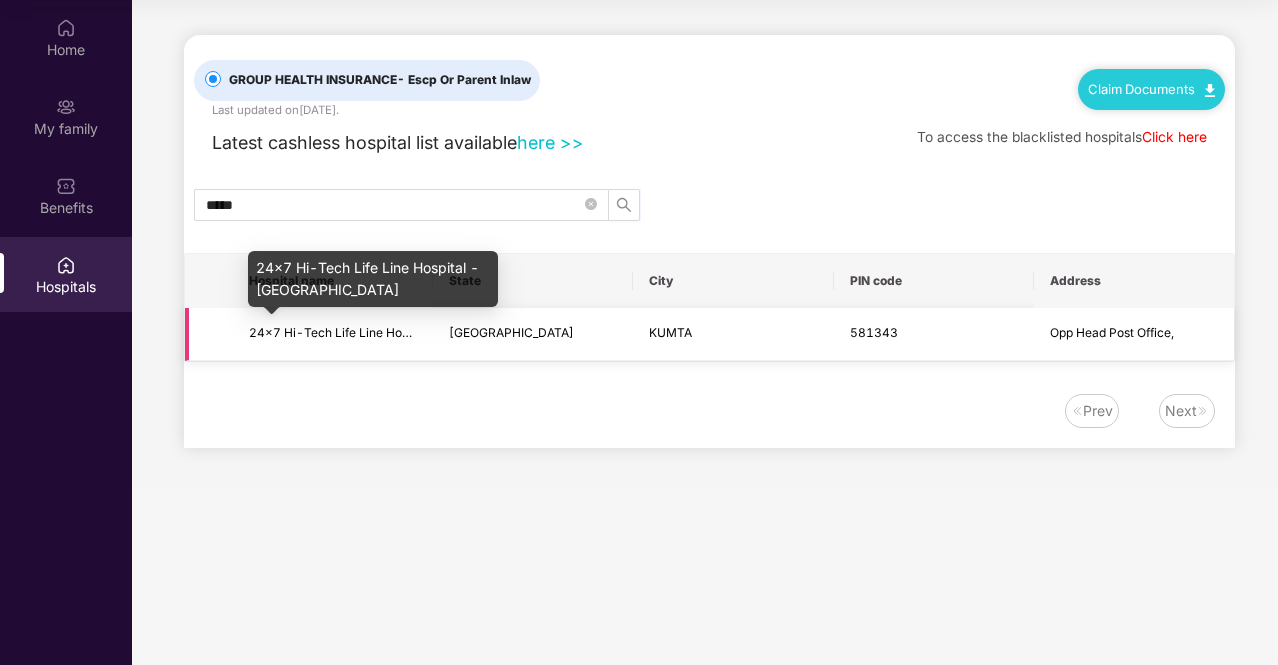 click on "24x7 Hi-Tech Life Line Hospital - [GEOGRAPHIC_DATA]" at bounding box center [410, 332] 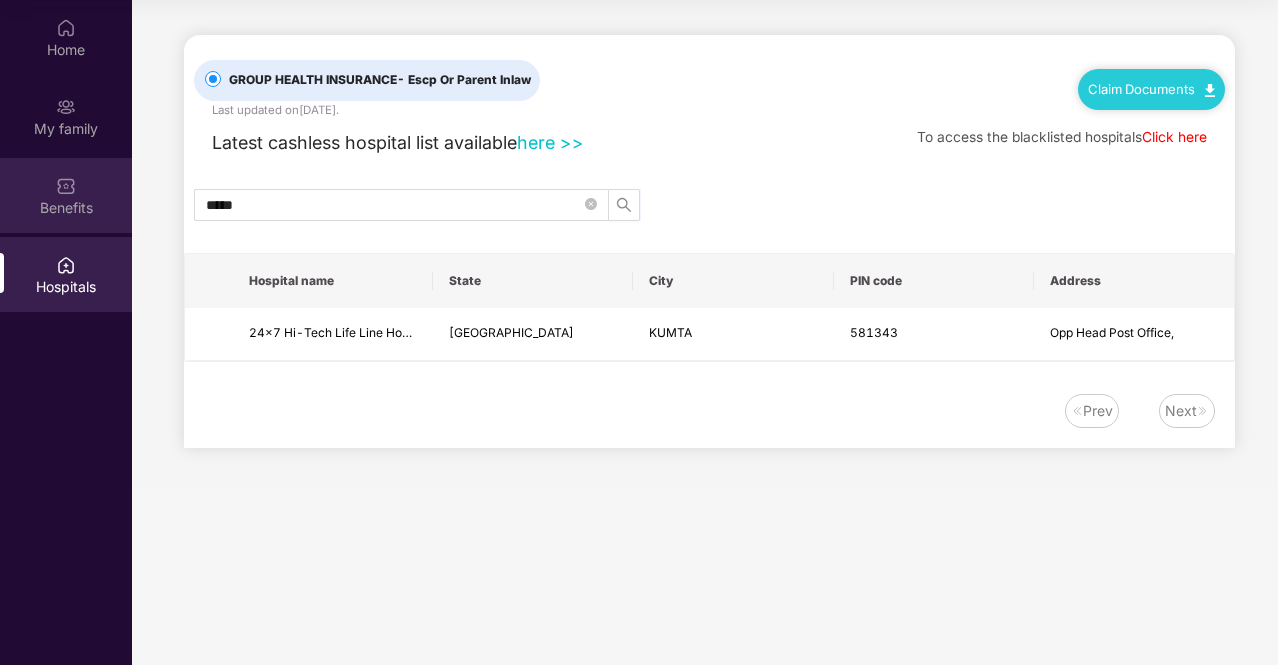 click at bounding box center [66, 186] 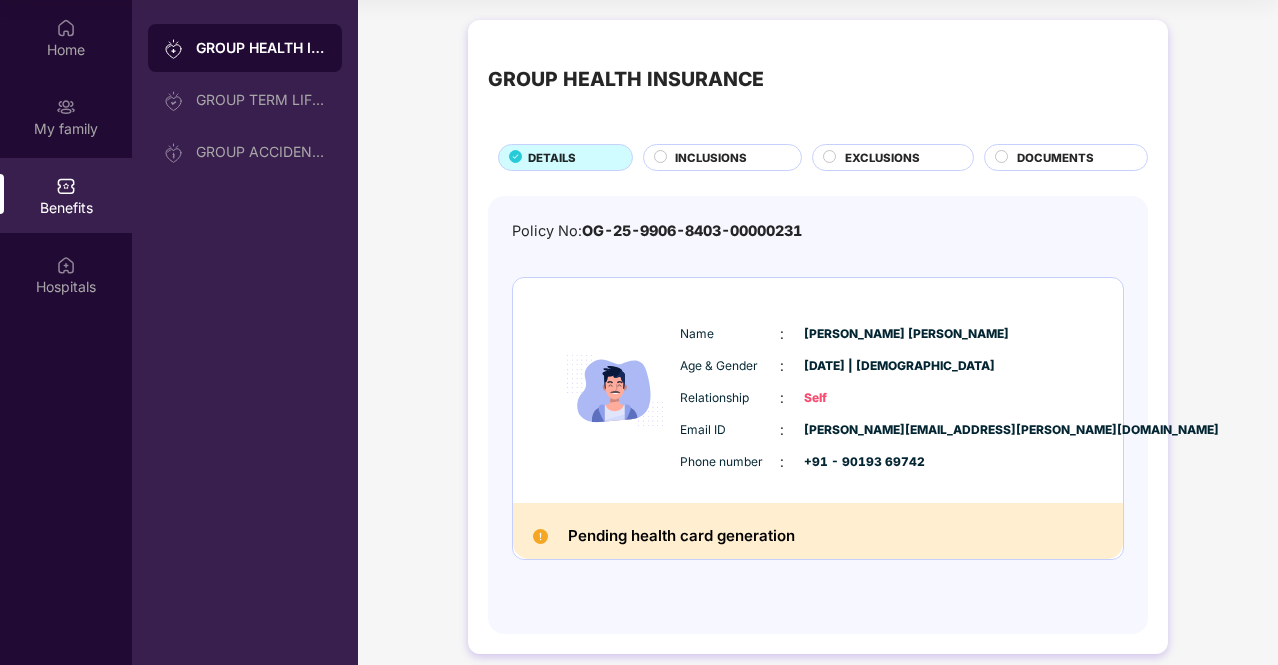 click on "INCLUSIONS" at bounding box center [728, 159] 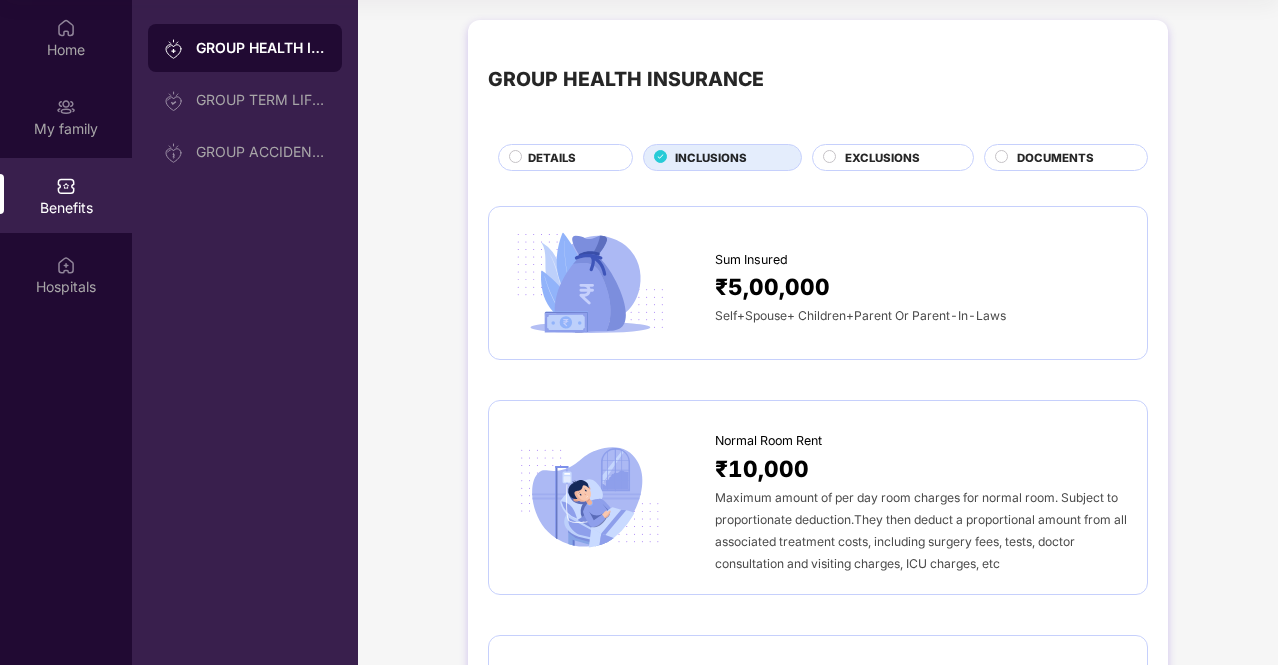 click on "EXCLUSIONS" at bounding box center [882, 158] 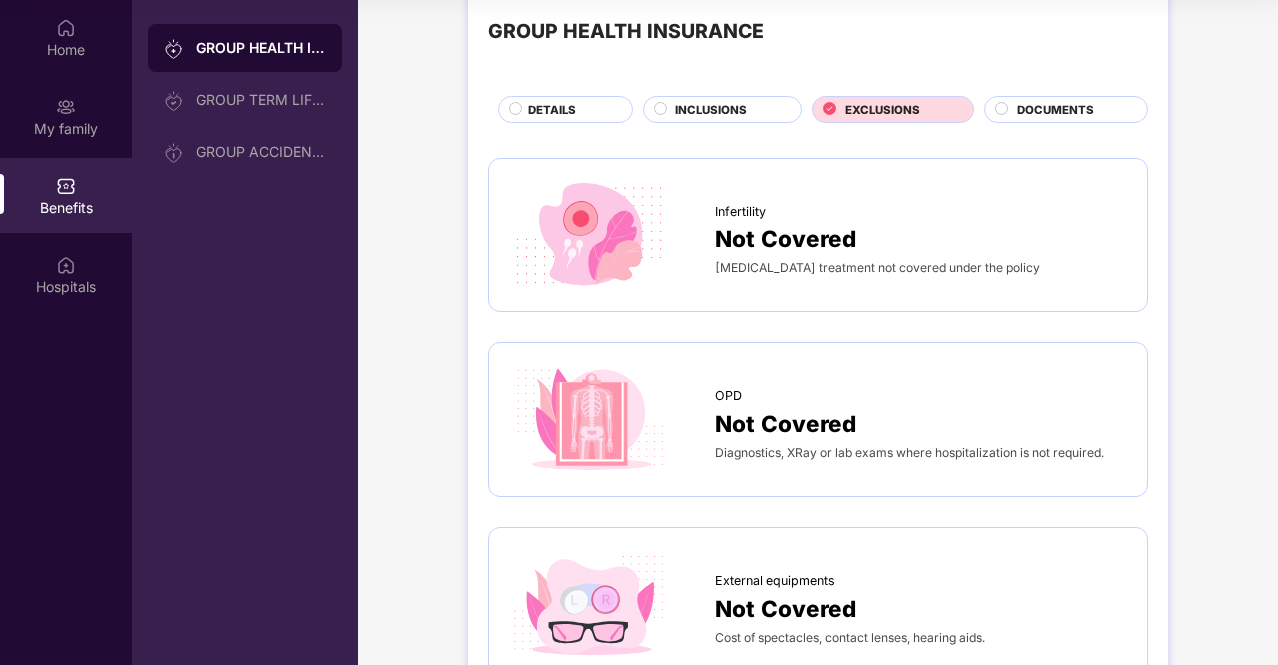 scroll, scrollTop: 0, scrollLeft: 0, axis: both 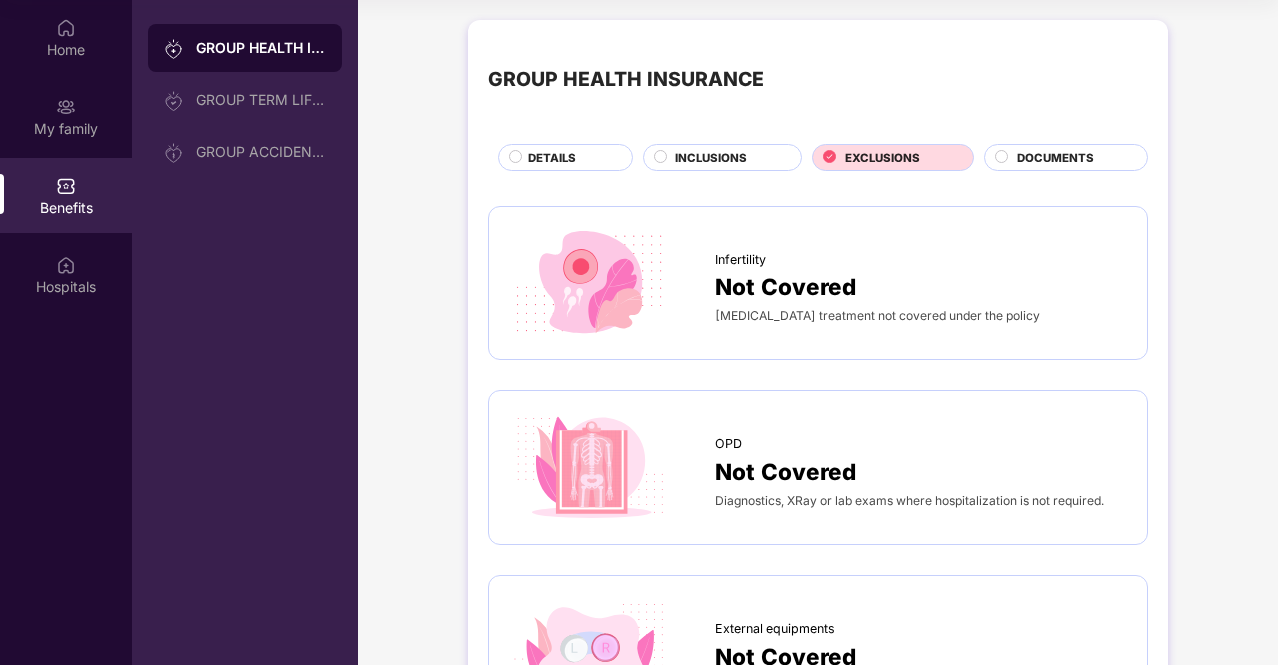 click on "DOCUMENTS" at bounding box center (1055, 158) 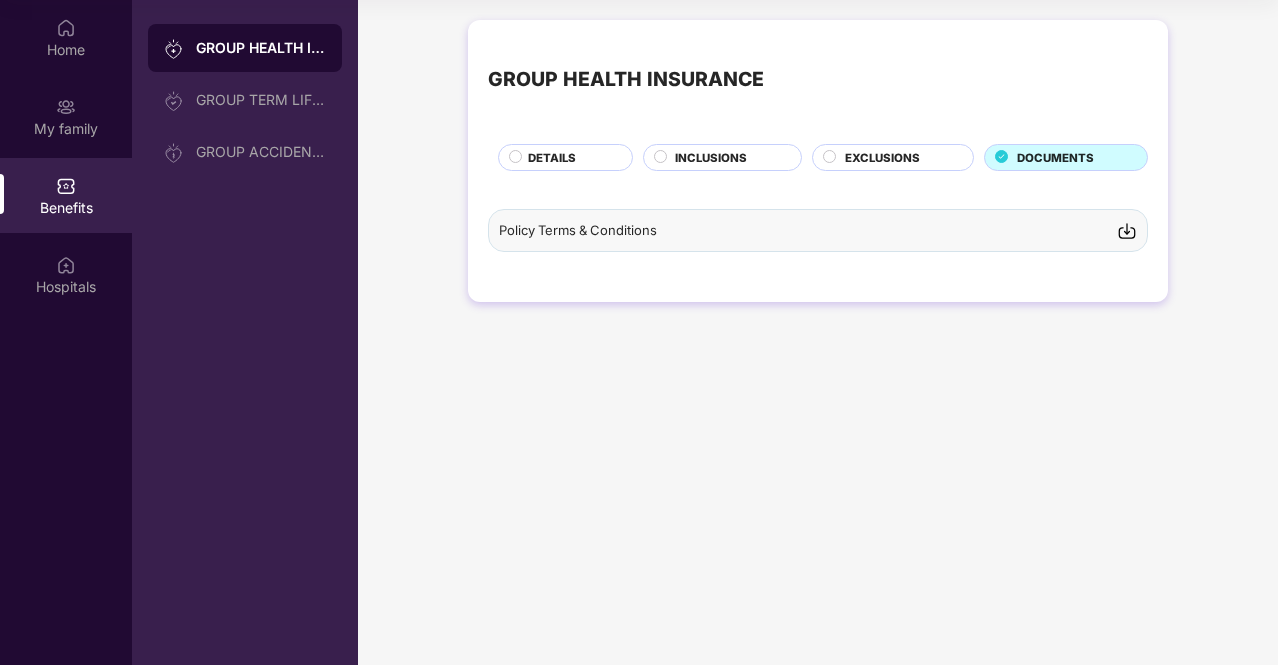 click 